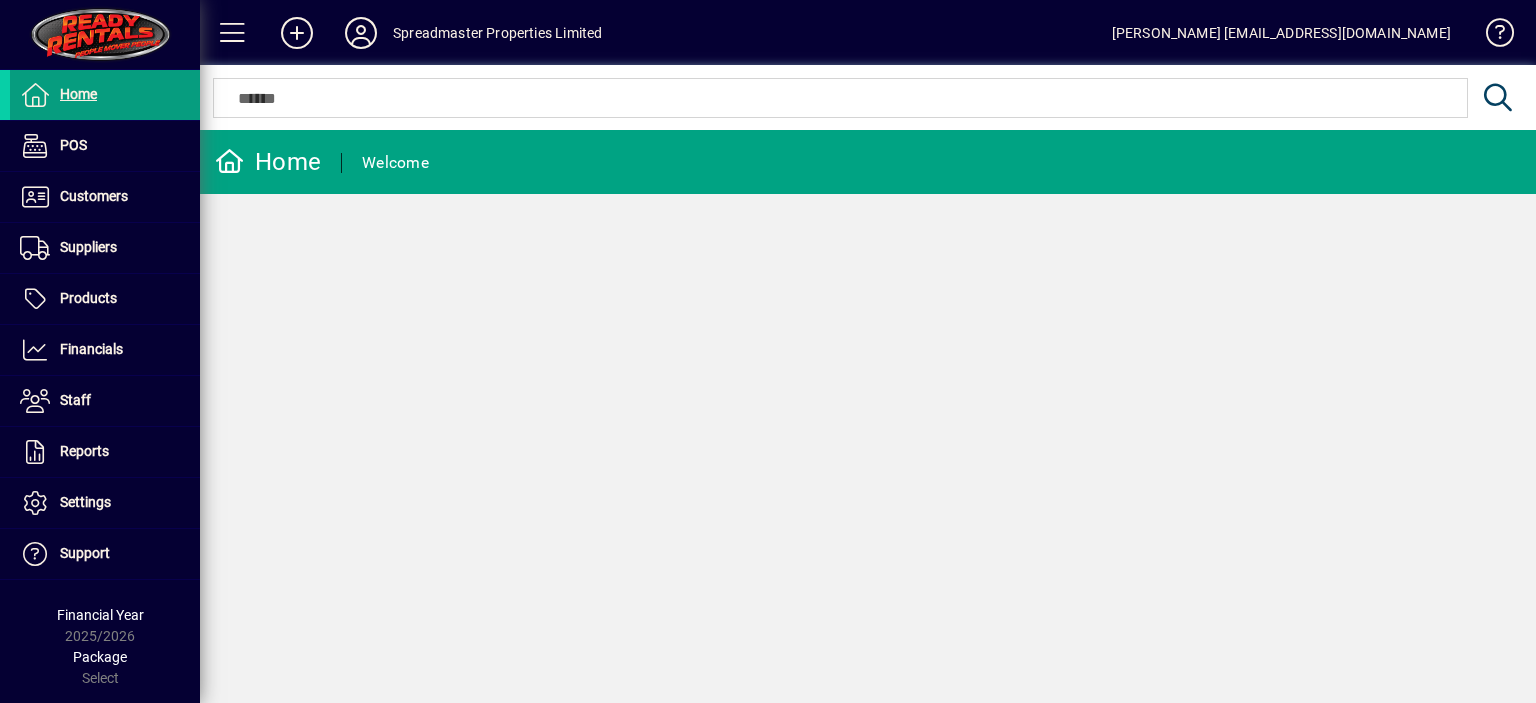 scroll, scrollTop: 0, scrollLeft: 0, axis: both 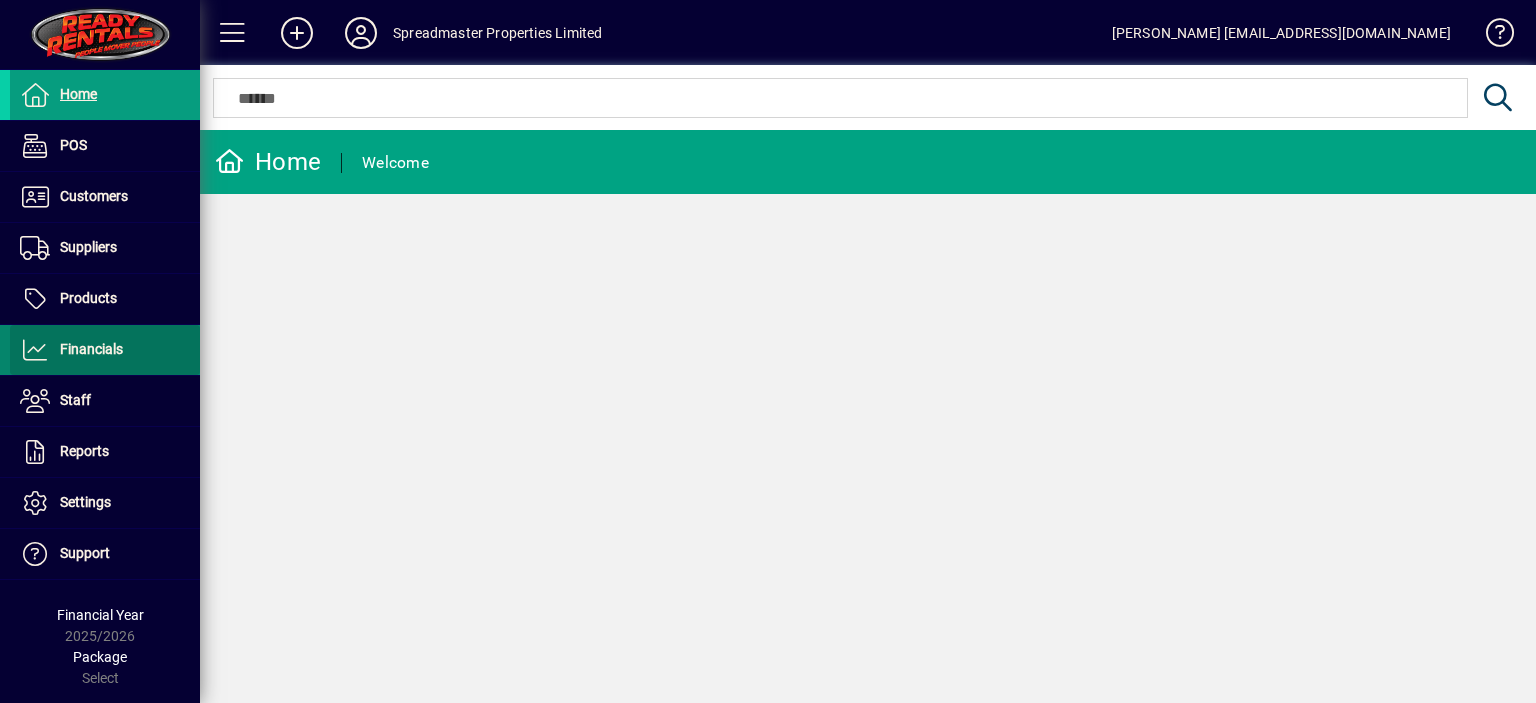 click on "Financials" at bounding box center (91, 349) 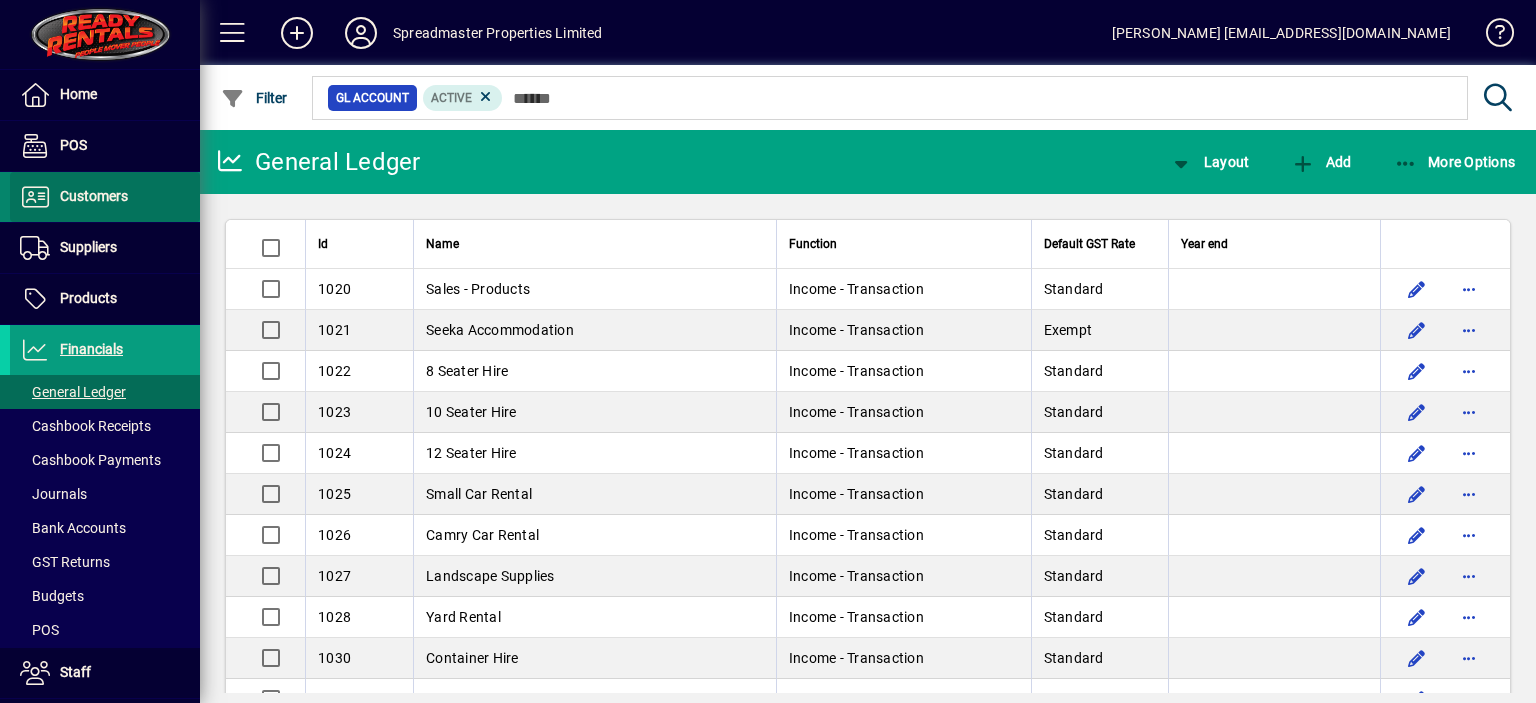 click on "Customers" at bounding box center (94, 196) 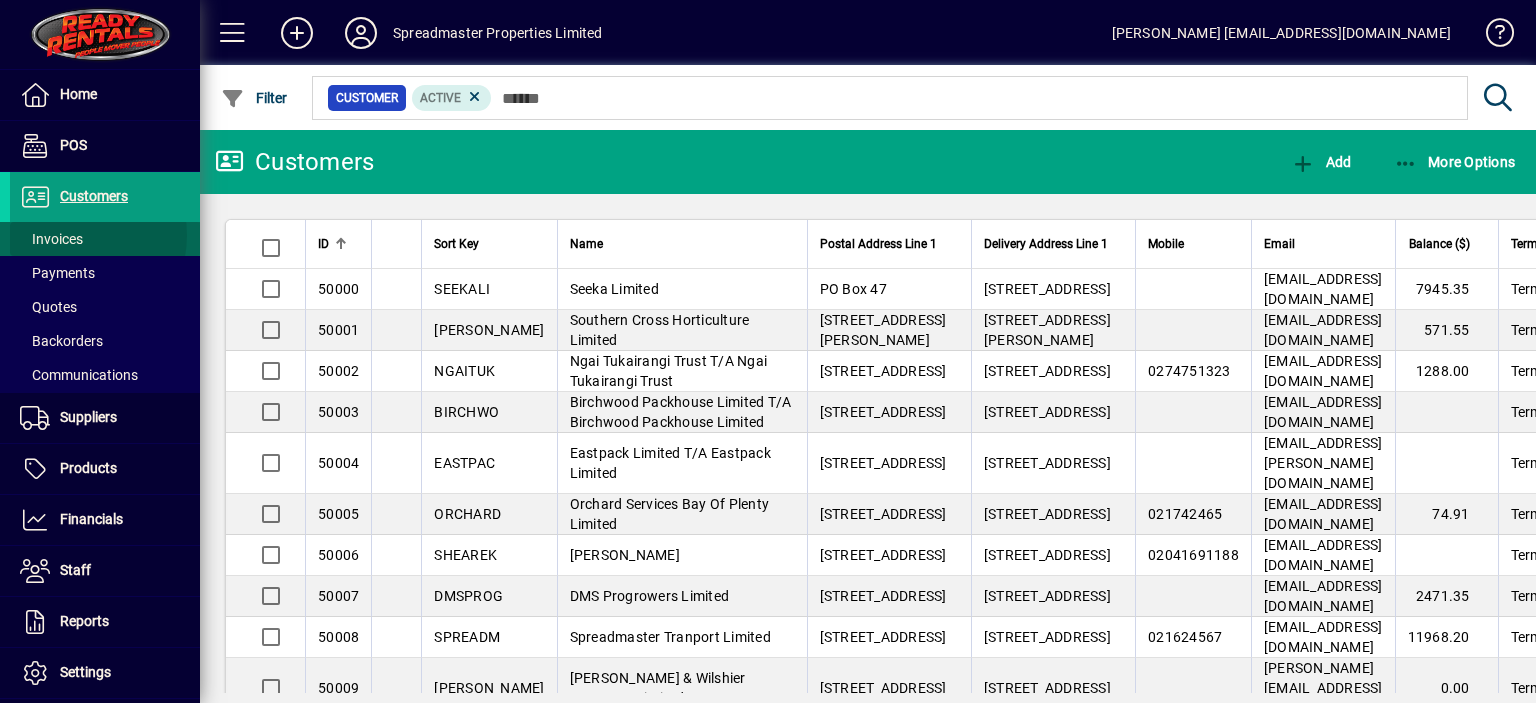 click on "Invoices" at bounding box center [51, 239] 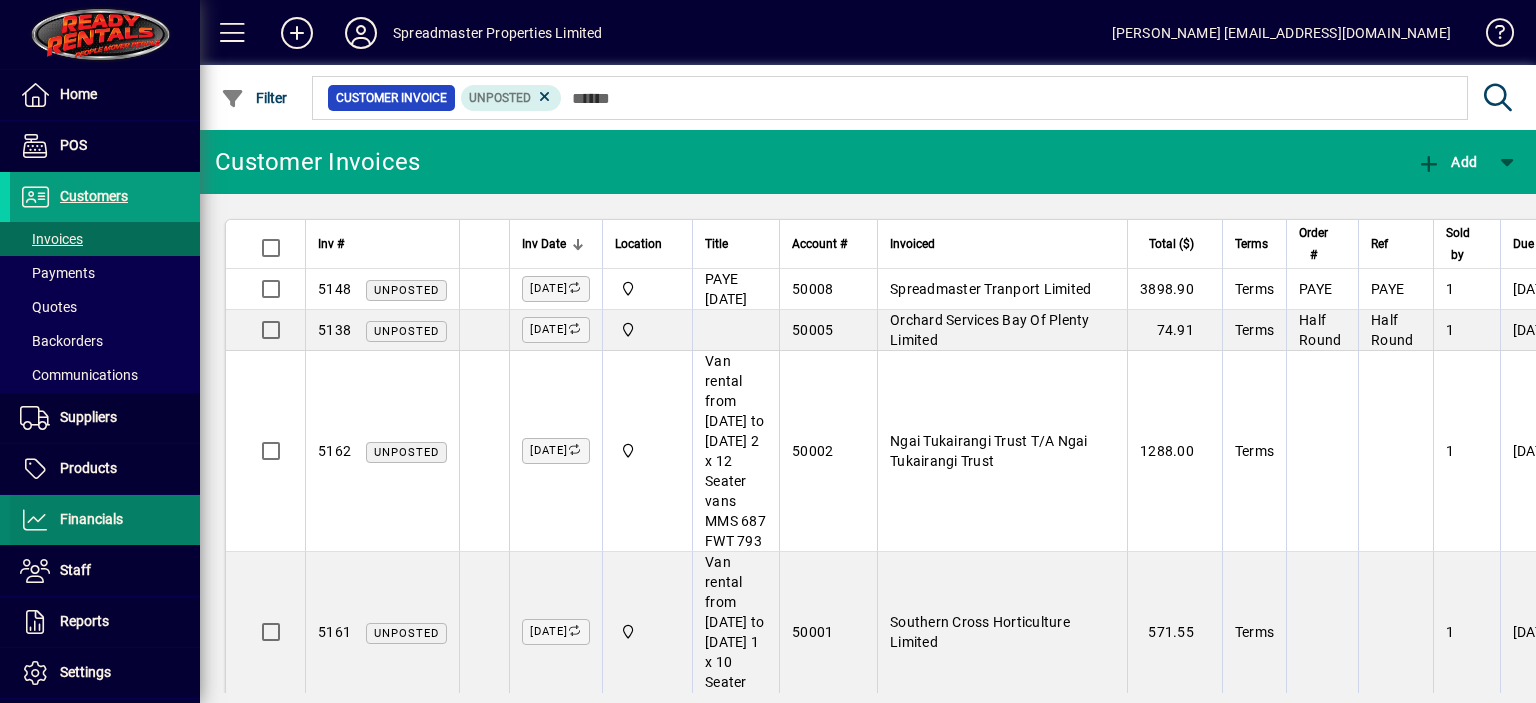 click on "Financials" at bounding box center (91, 519) 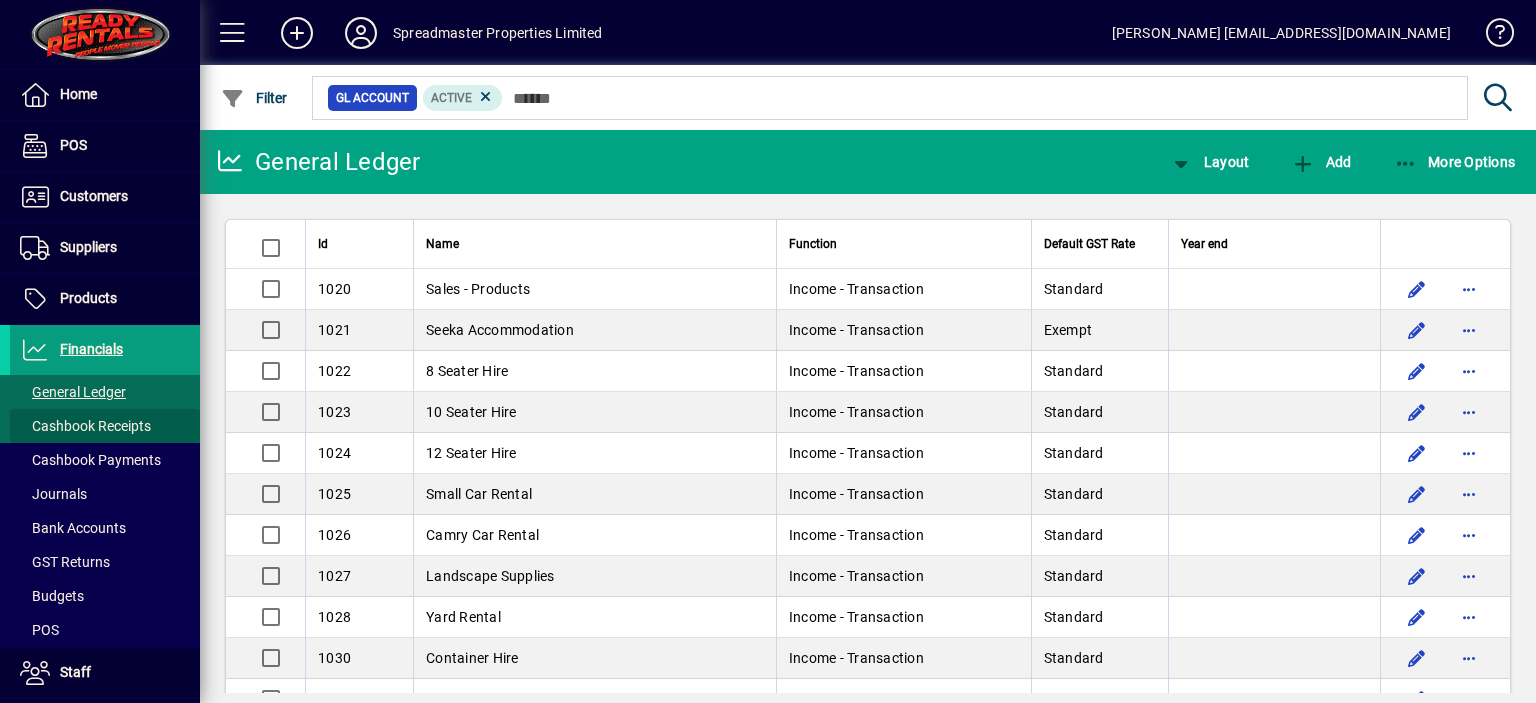 click on "Cashbook Receipts" at bounding box center [85, 426] 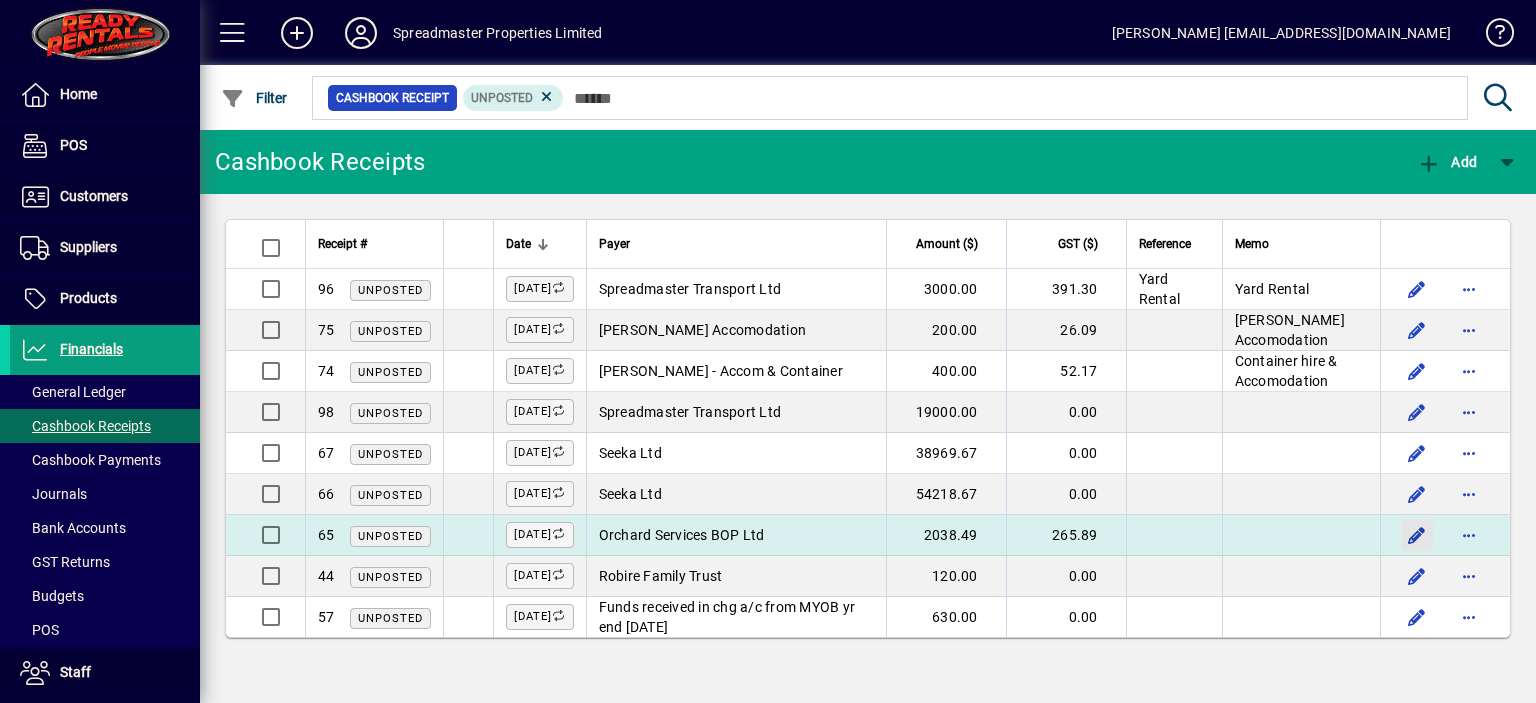 click at bounding box center (1417, 535) 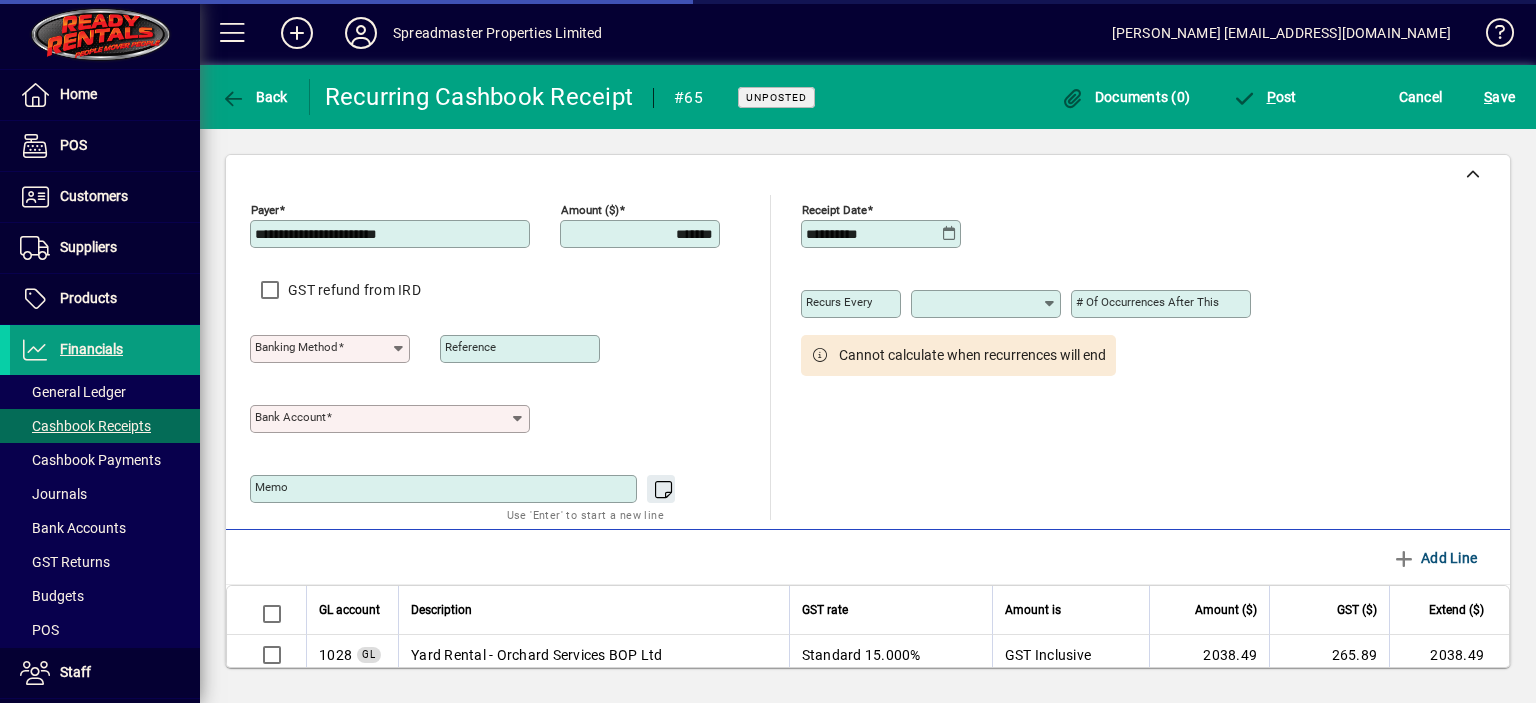 type on "********" 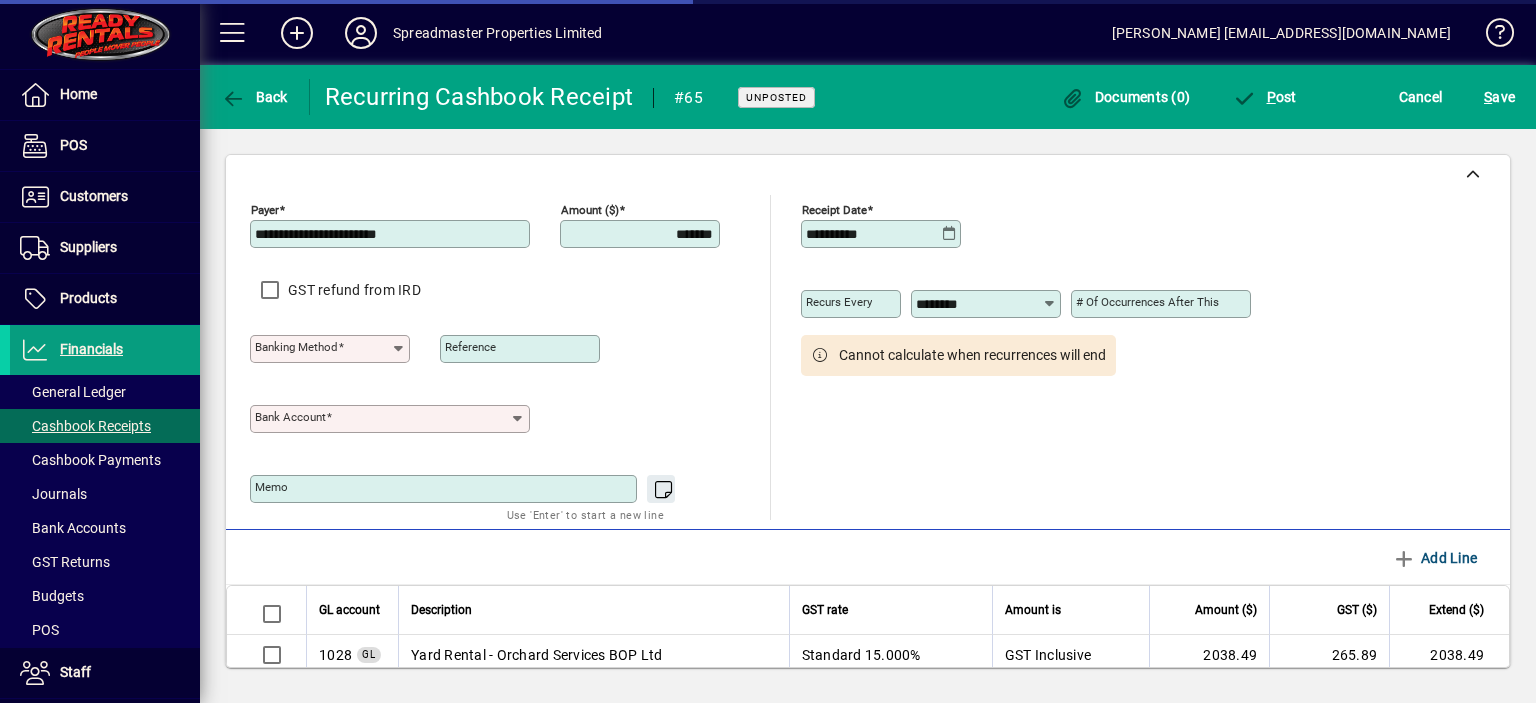 type on "**********" 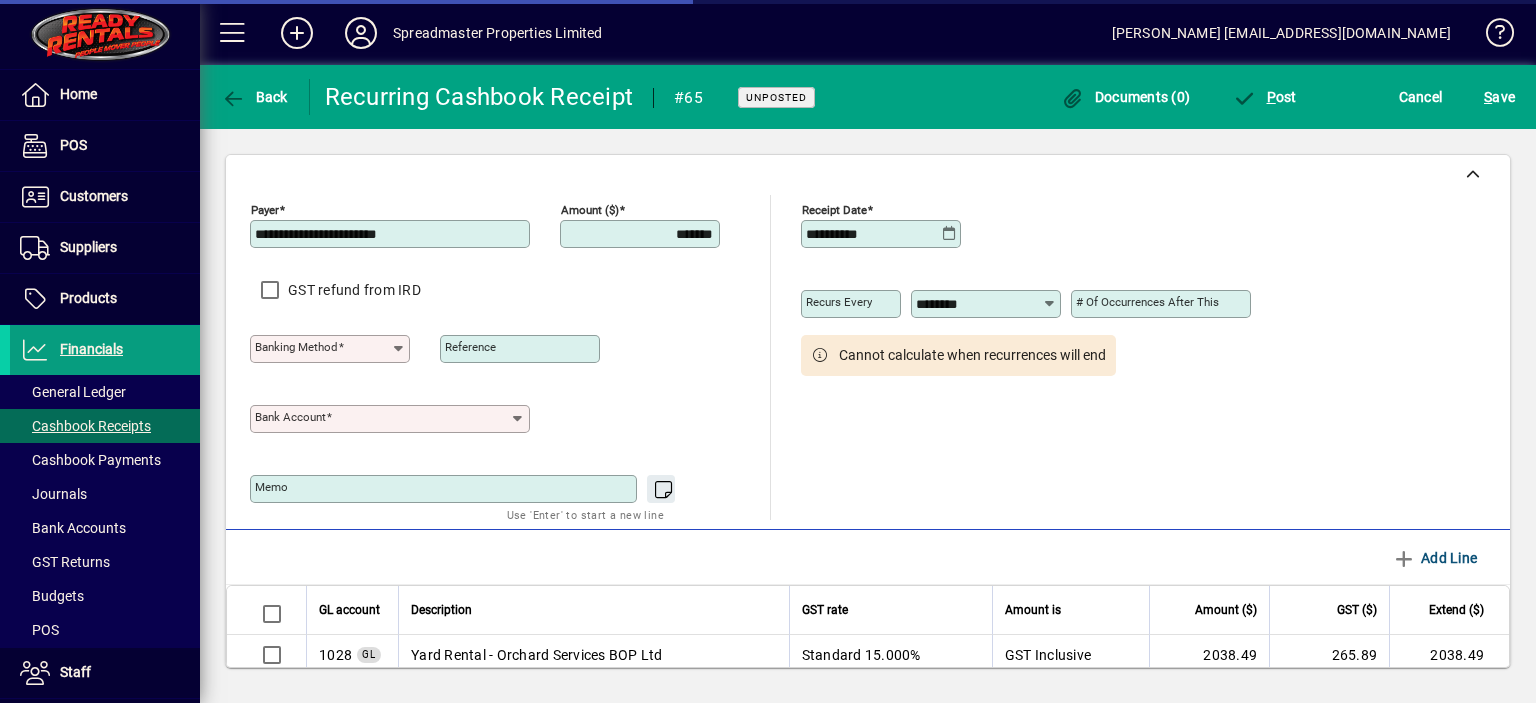 type on "**********" 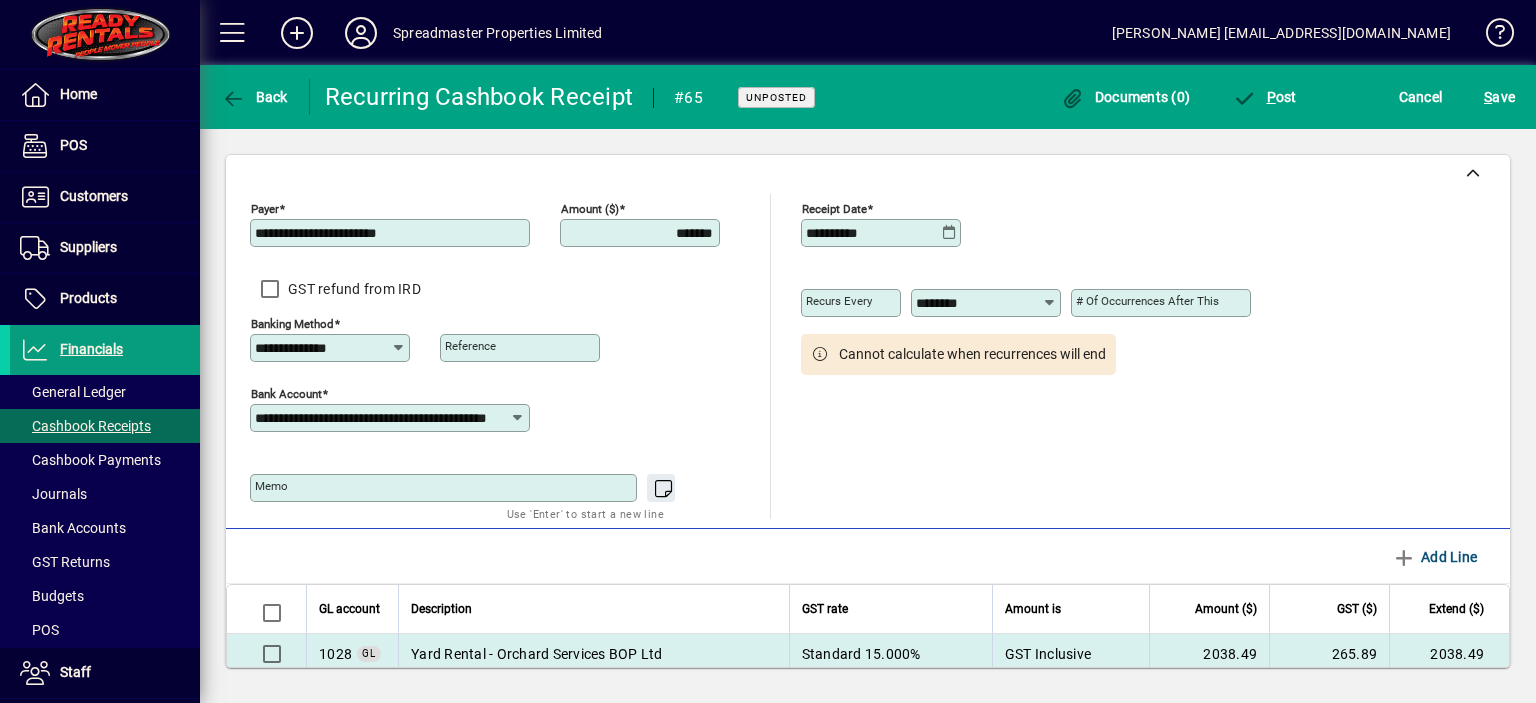 scroll, scrollTop: 0, scrollLeft: 0, axis: both 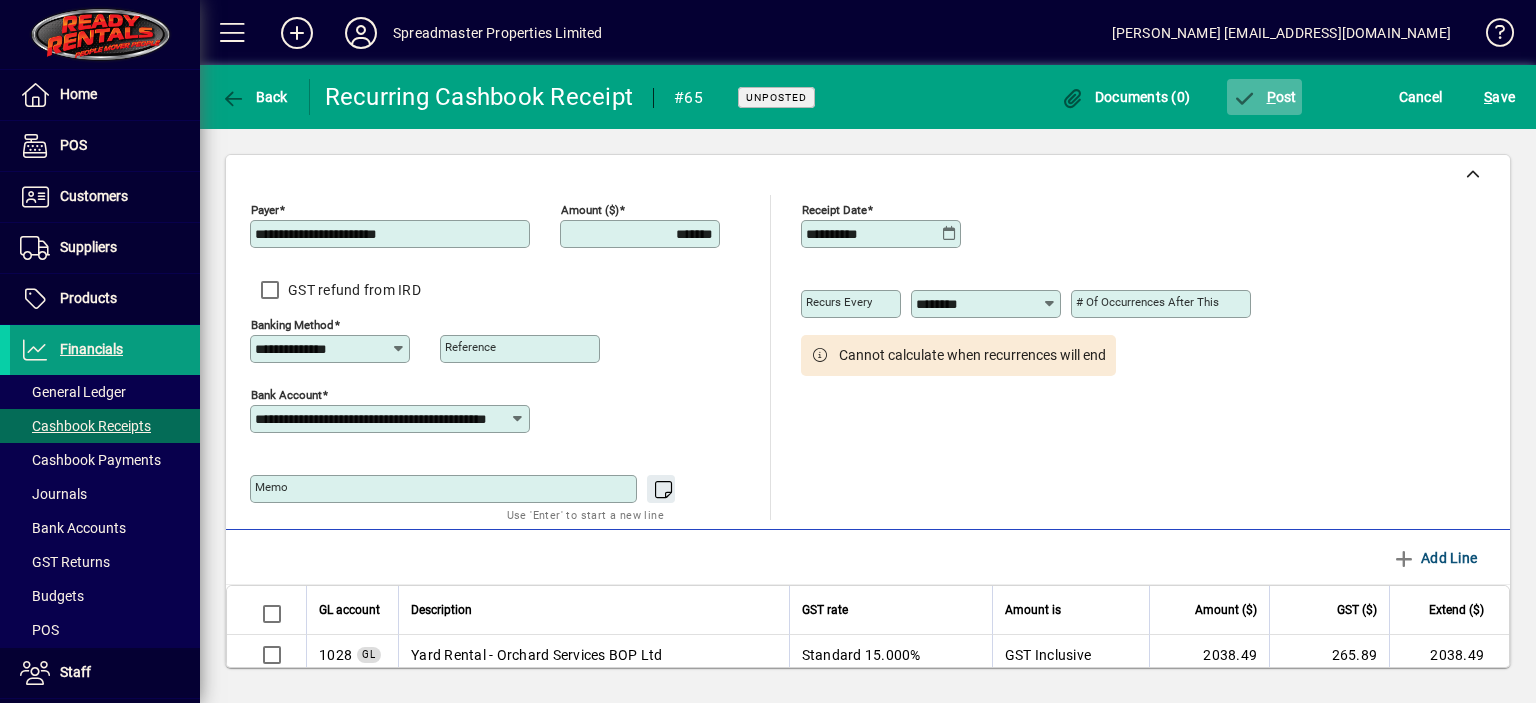 click on "P" 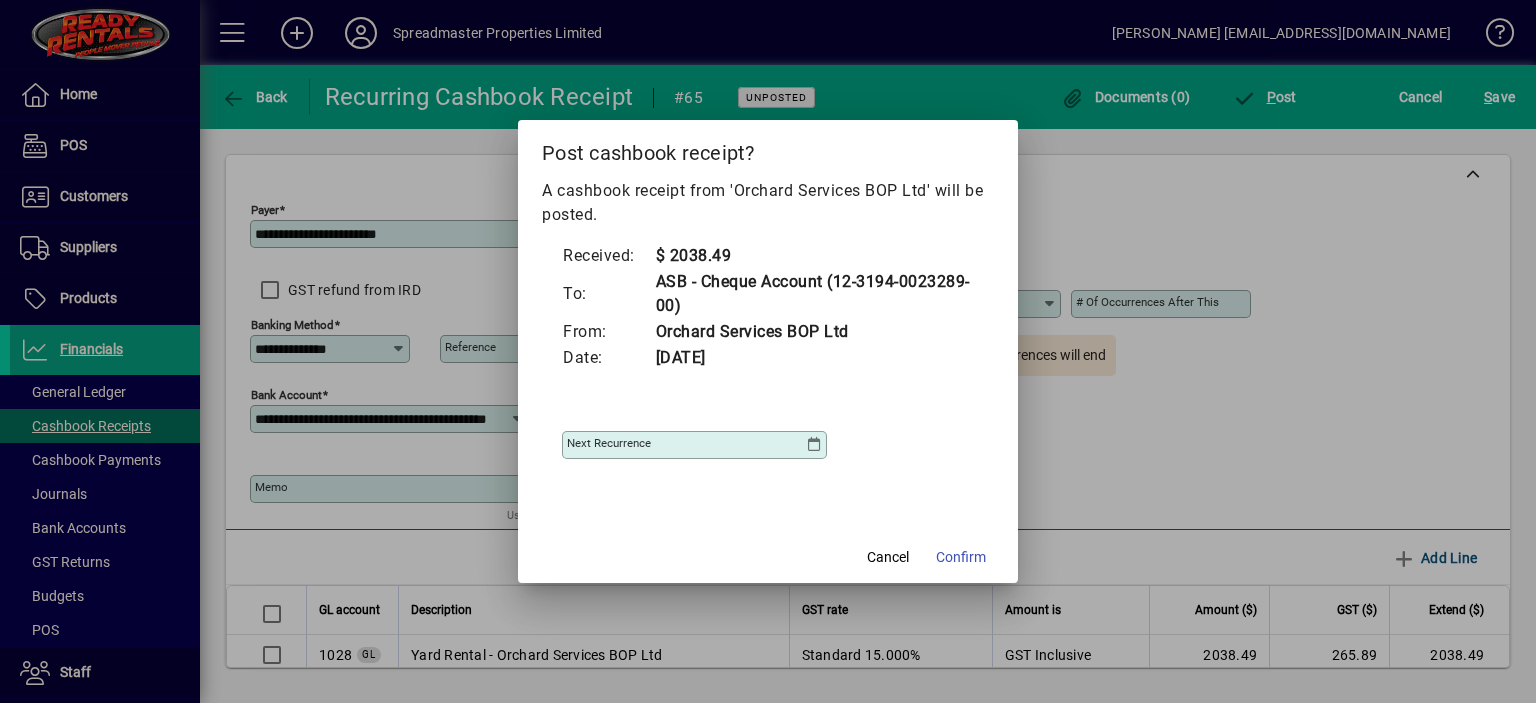 click at bounding box center [814, 445] 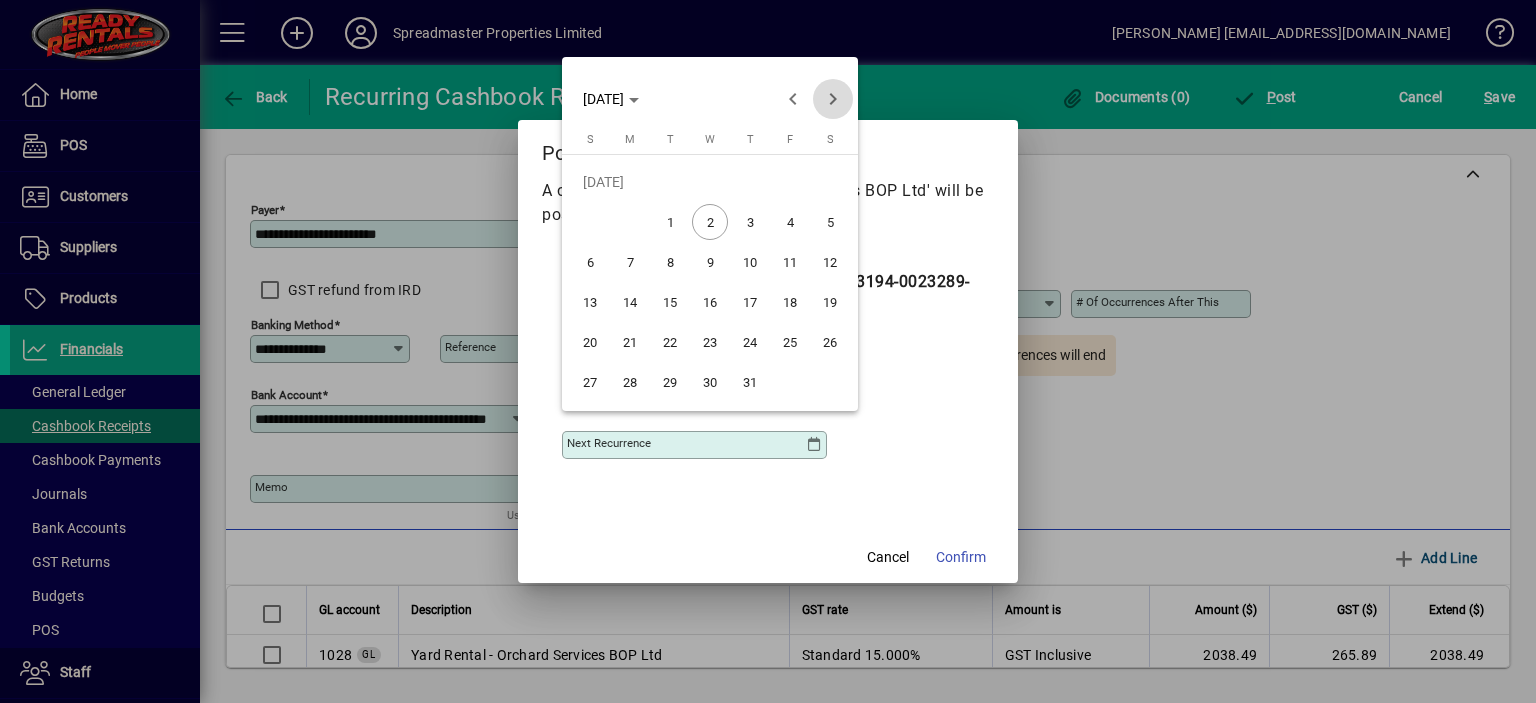 click at bounding box center [833, 99] 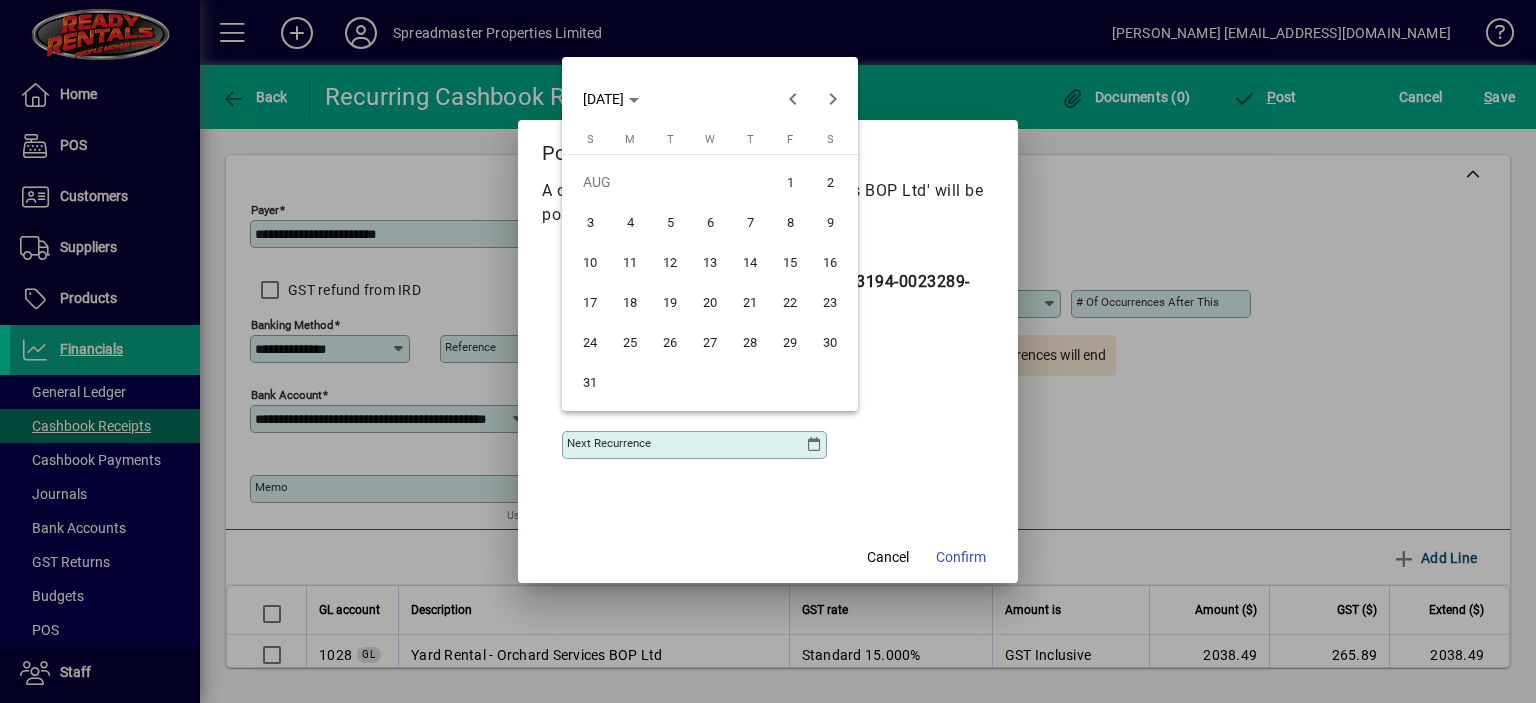 click on "1" at bounding box center (790, 182) 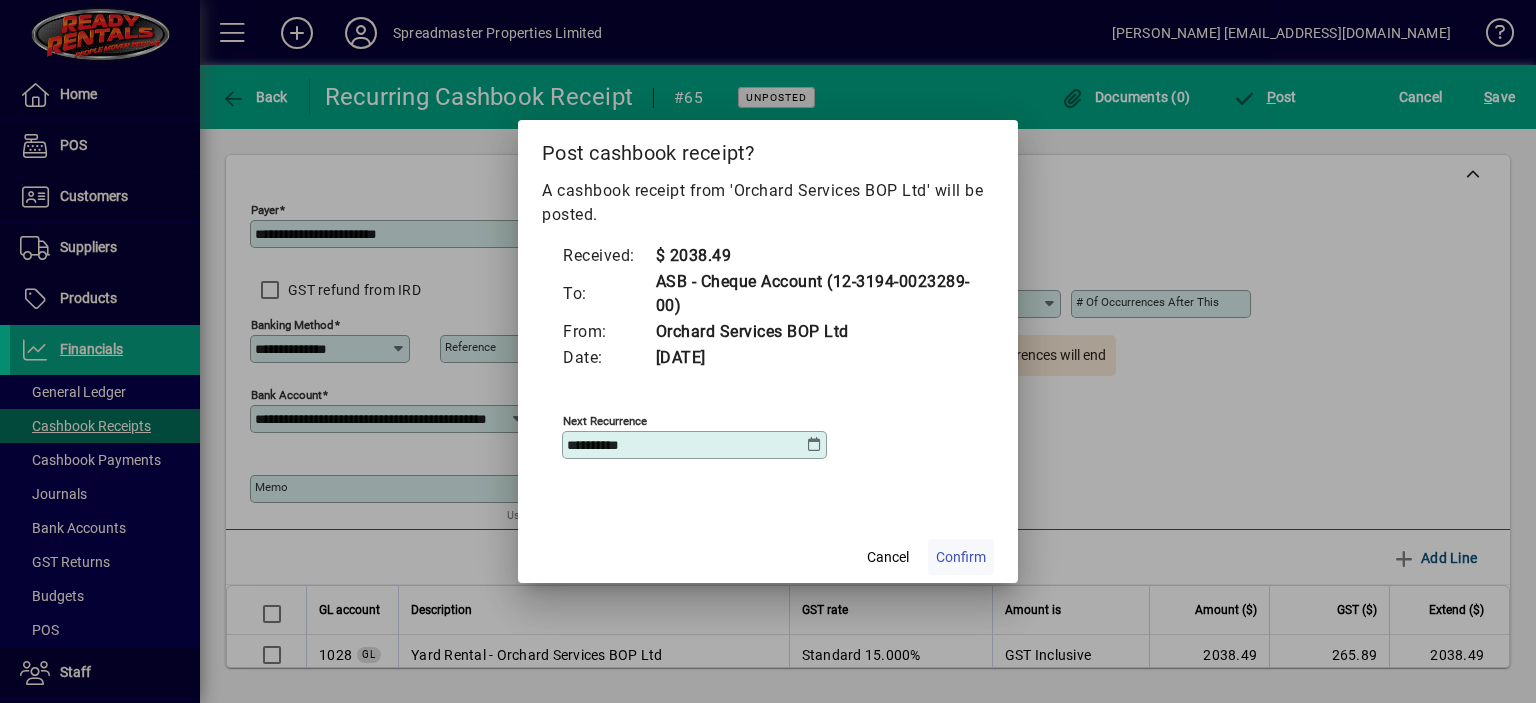 click on "Confirm" 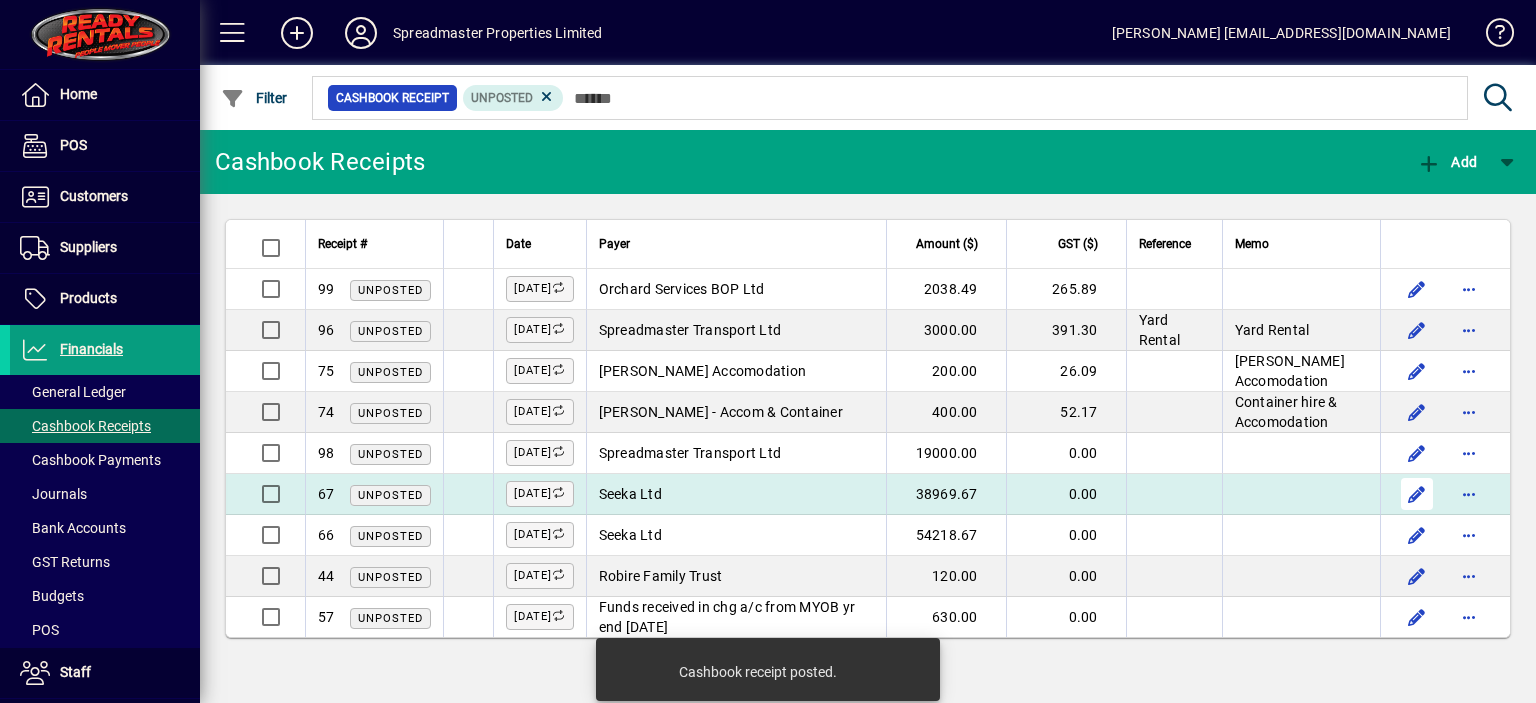 click at bounding box center [1417, 494] 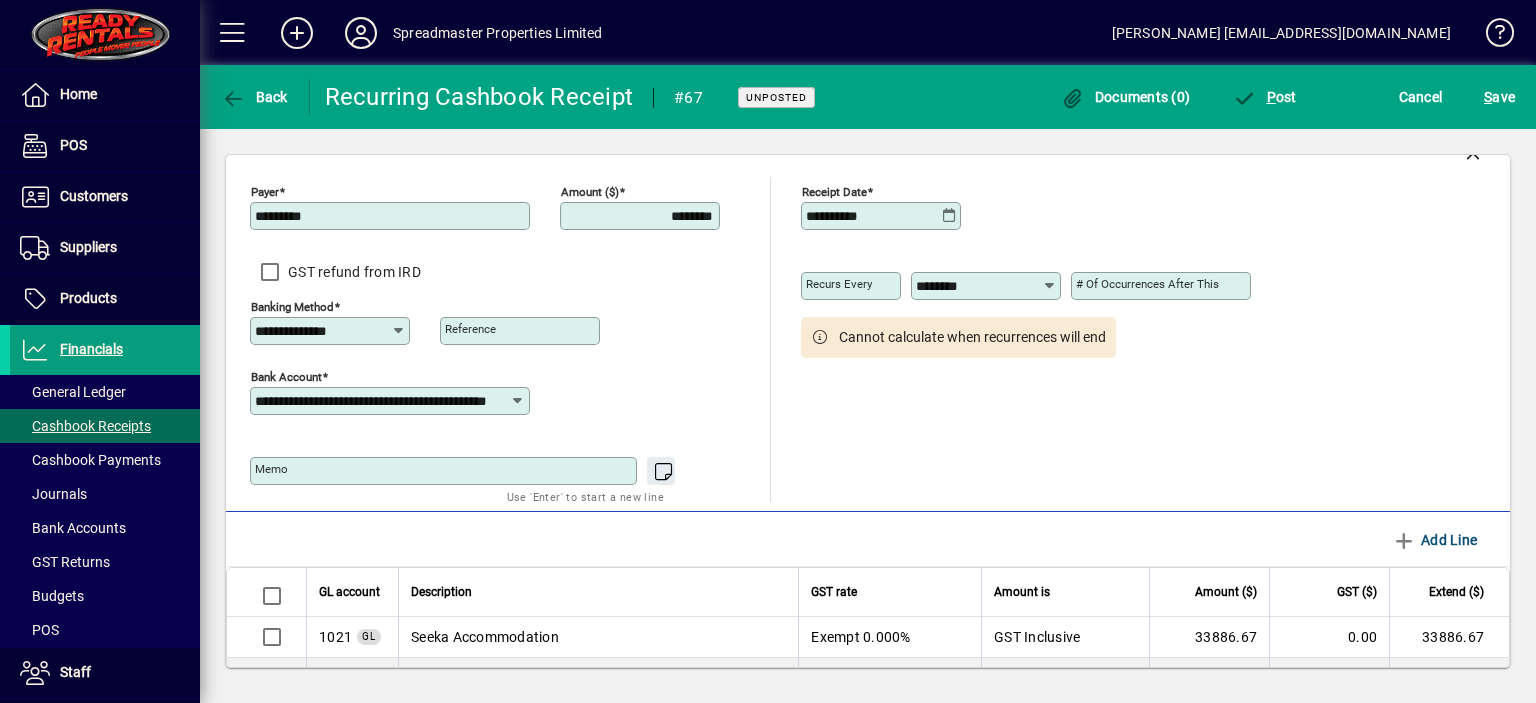 scroll, scrollTop: 0, scrollLeft: 0, axis: both 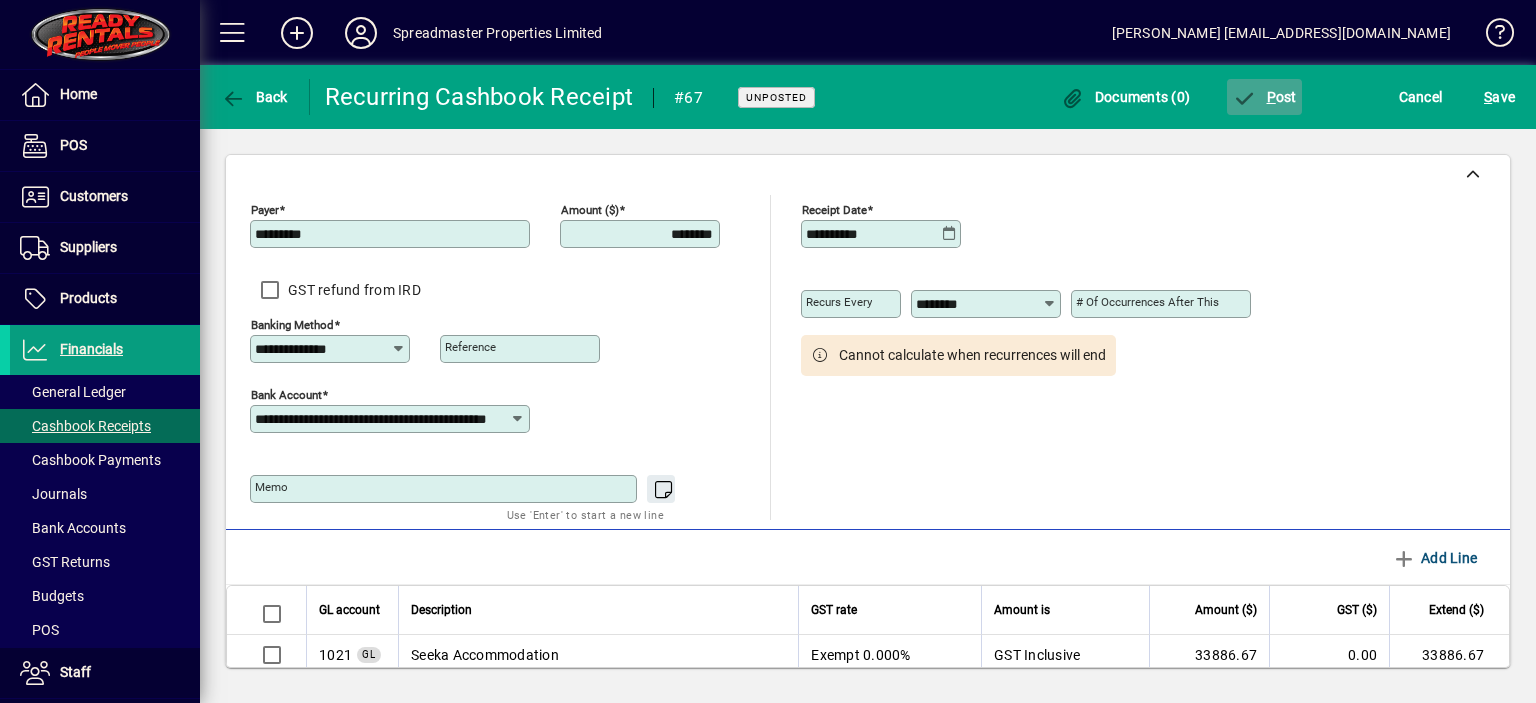 click on "P ost" 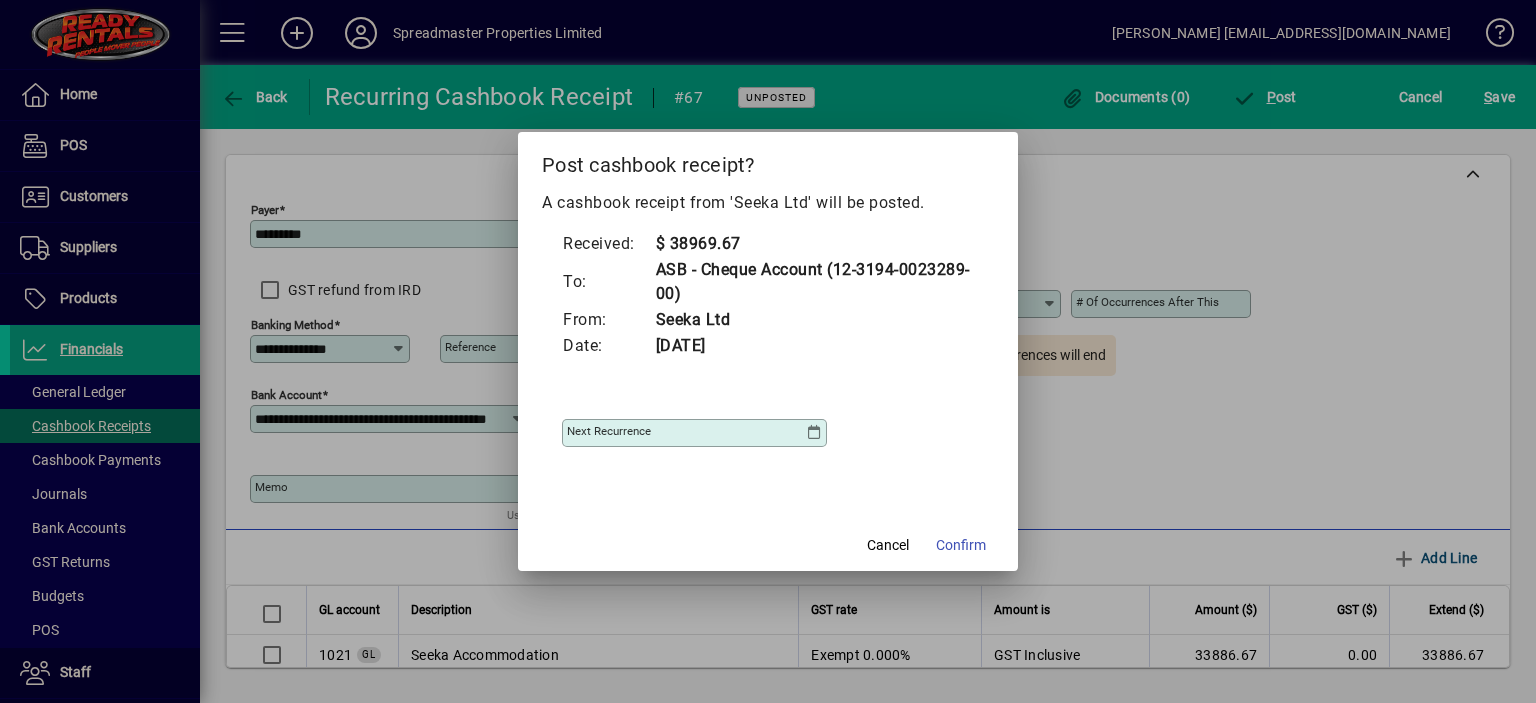 click at bounding box center [814, 433] 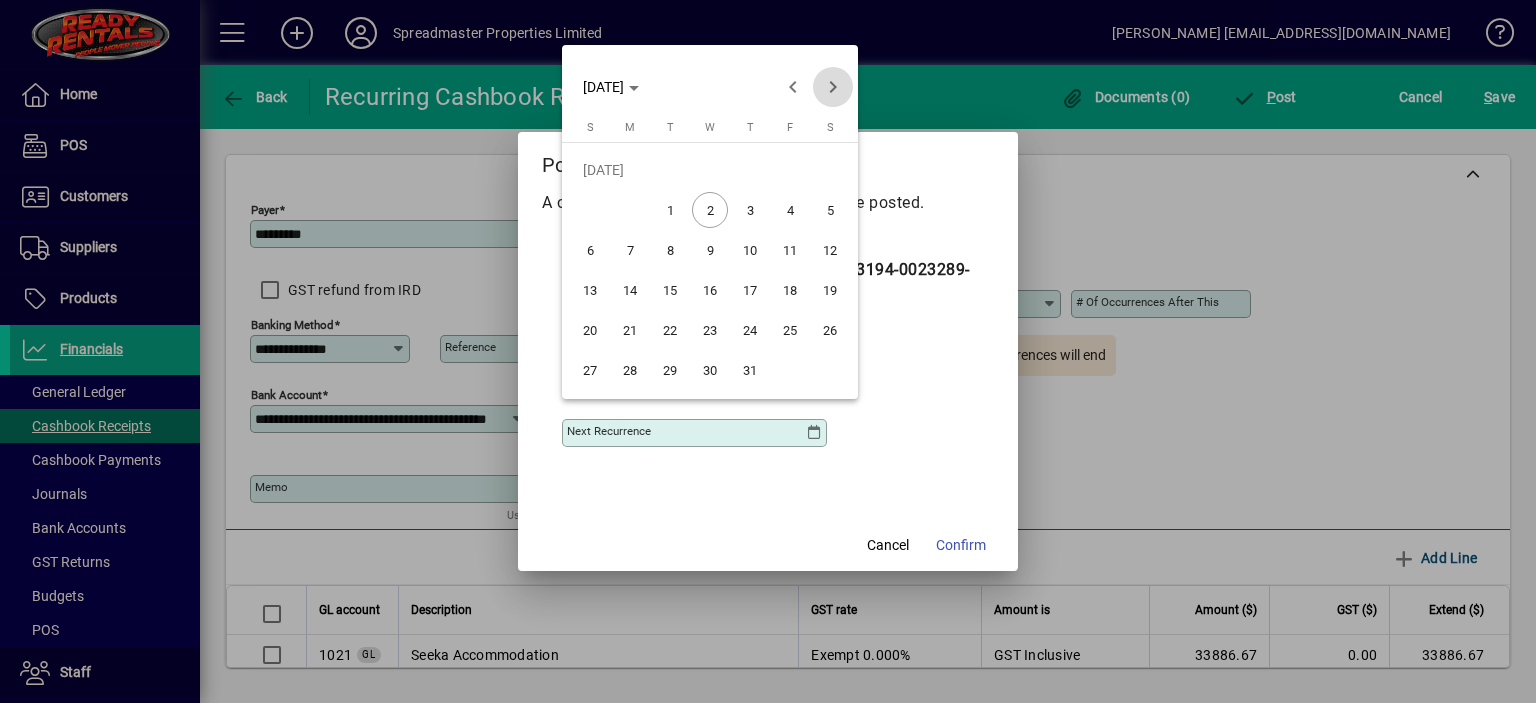 click at bounding box center (833, 87) 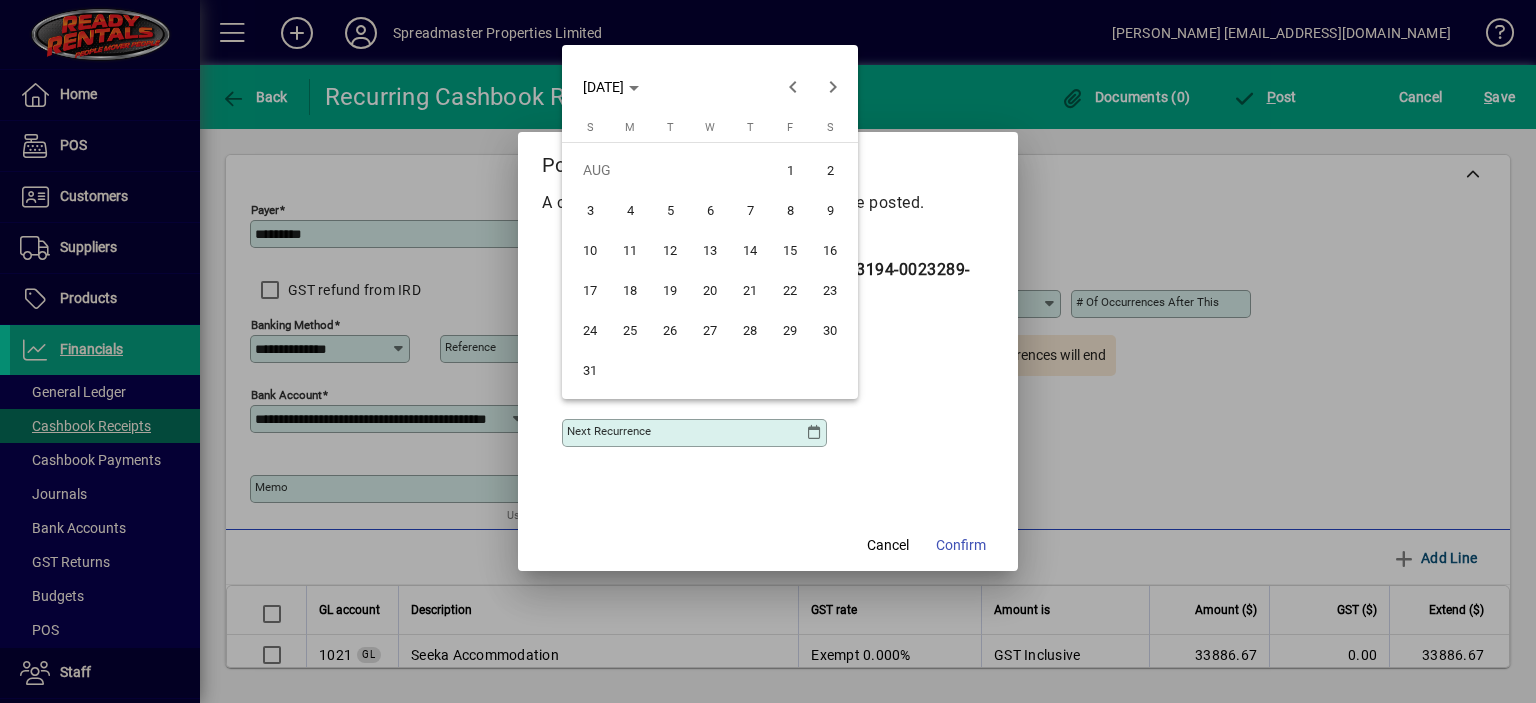 click on "1" at bounding box center [790, 170] 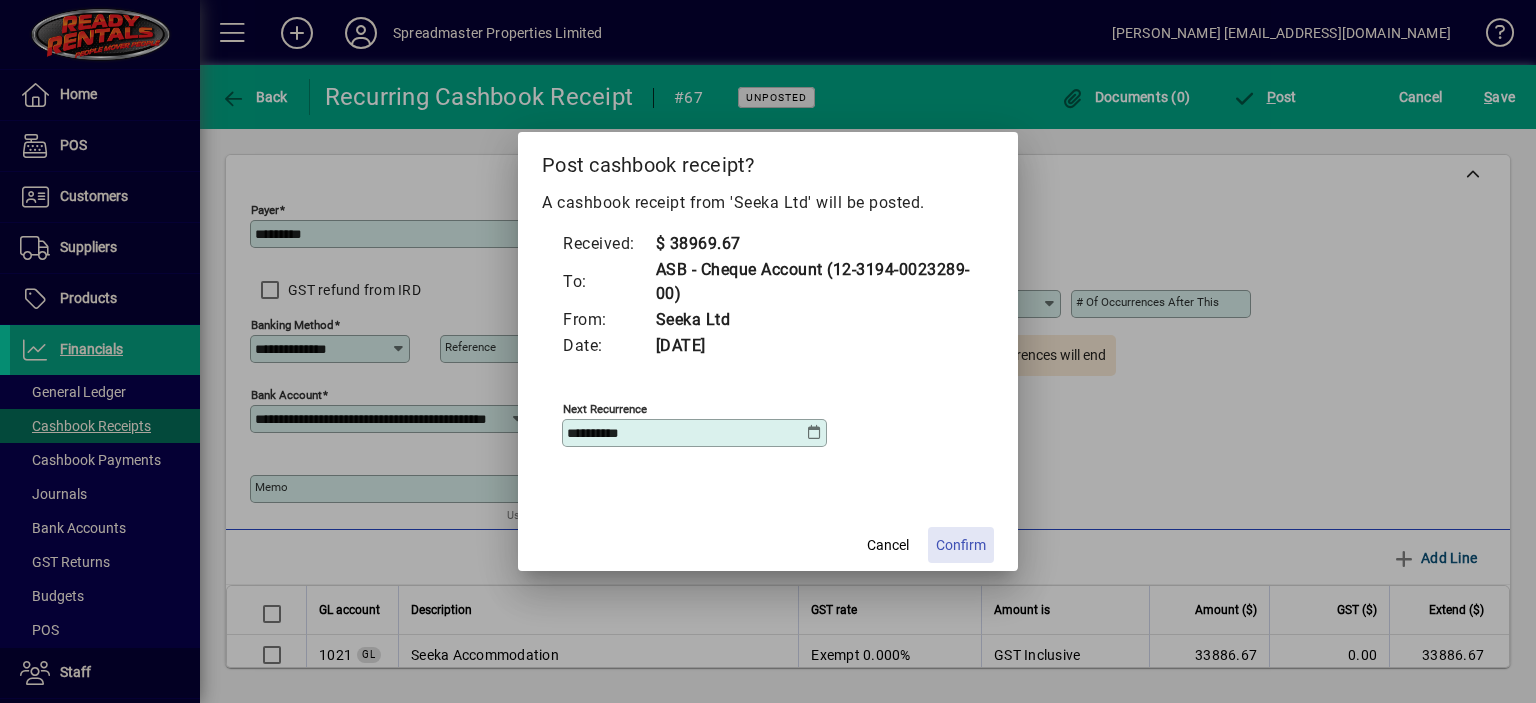 click on "Confirm" 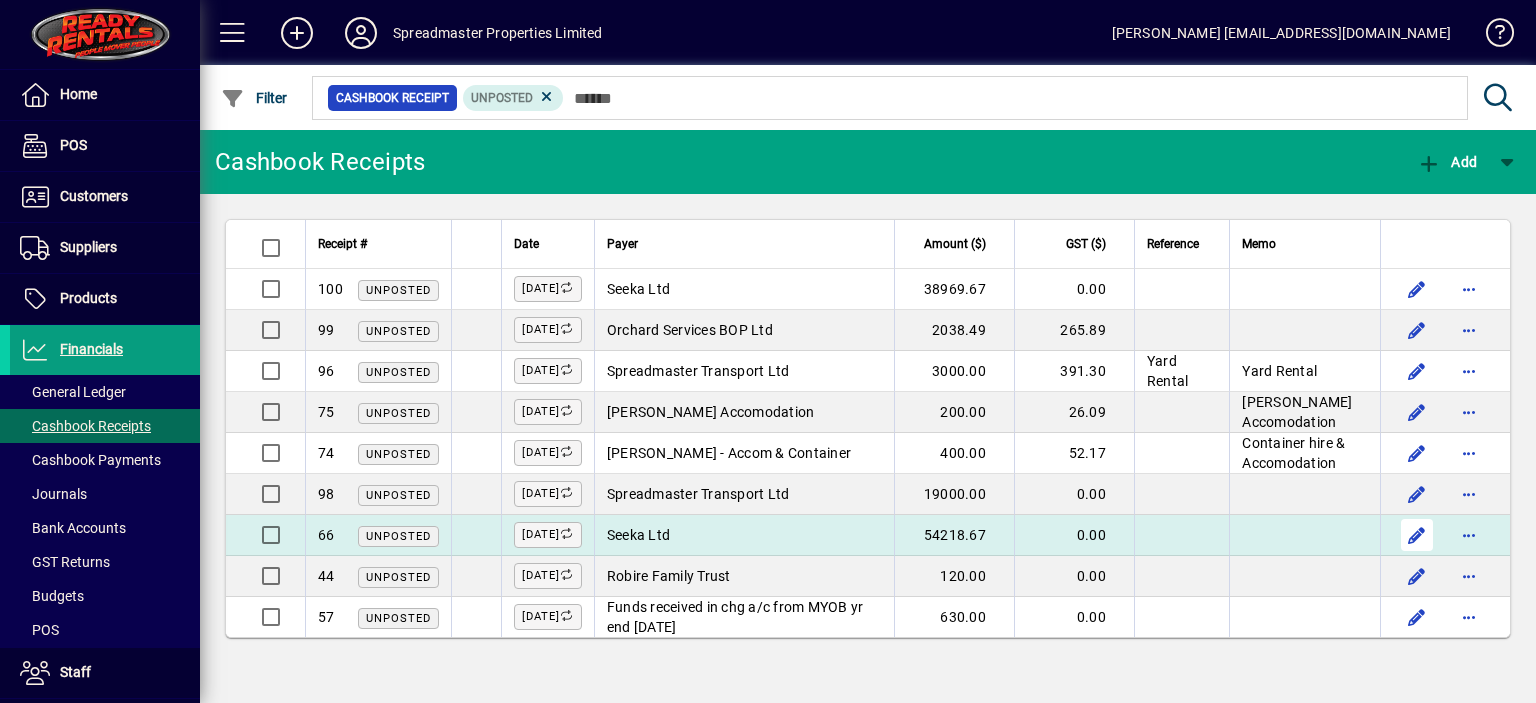 click at bounding box center (1417, 535) 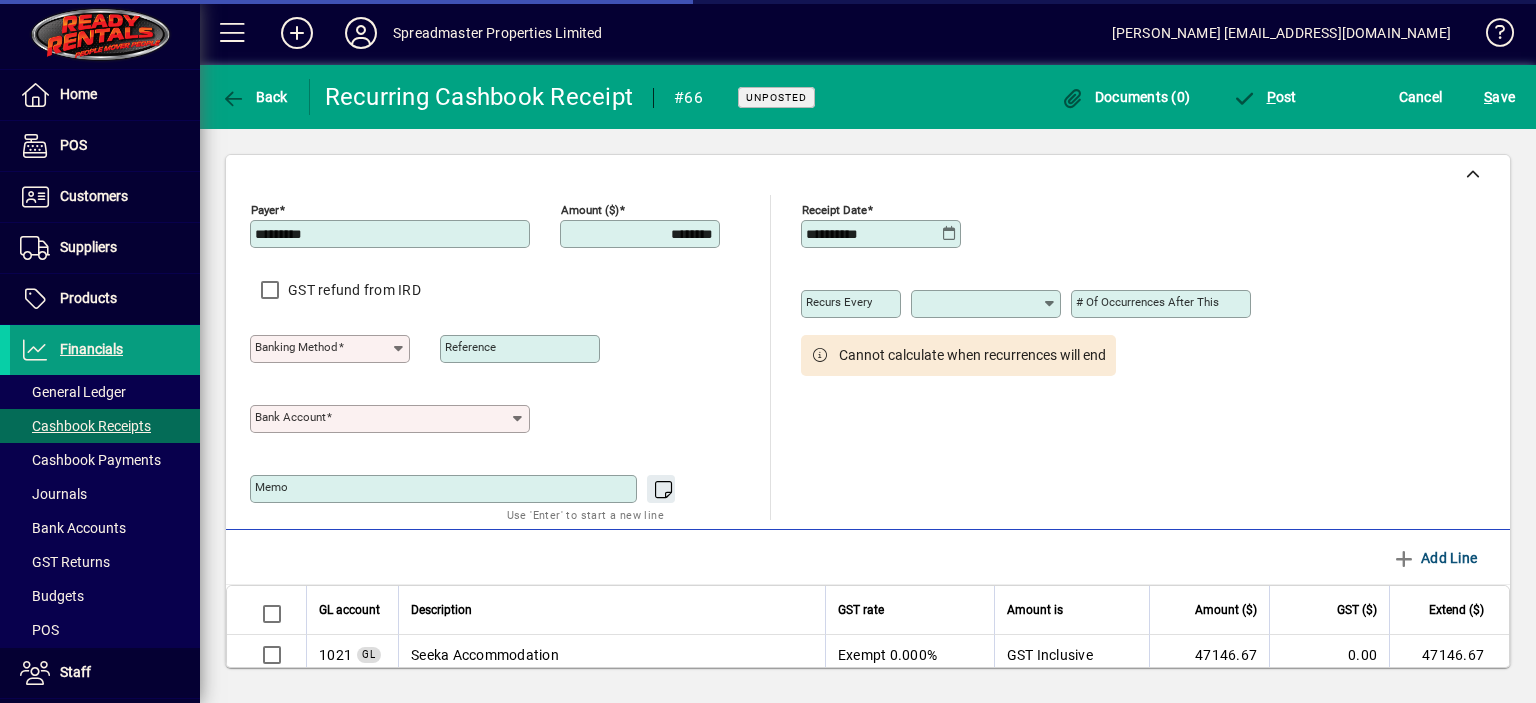 type on "**********" 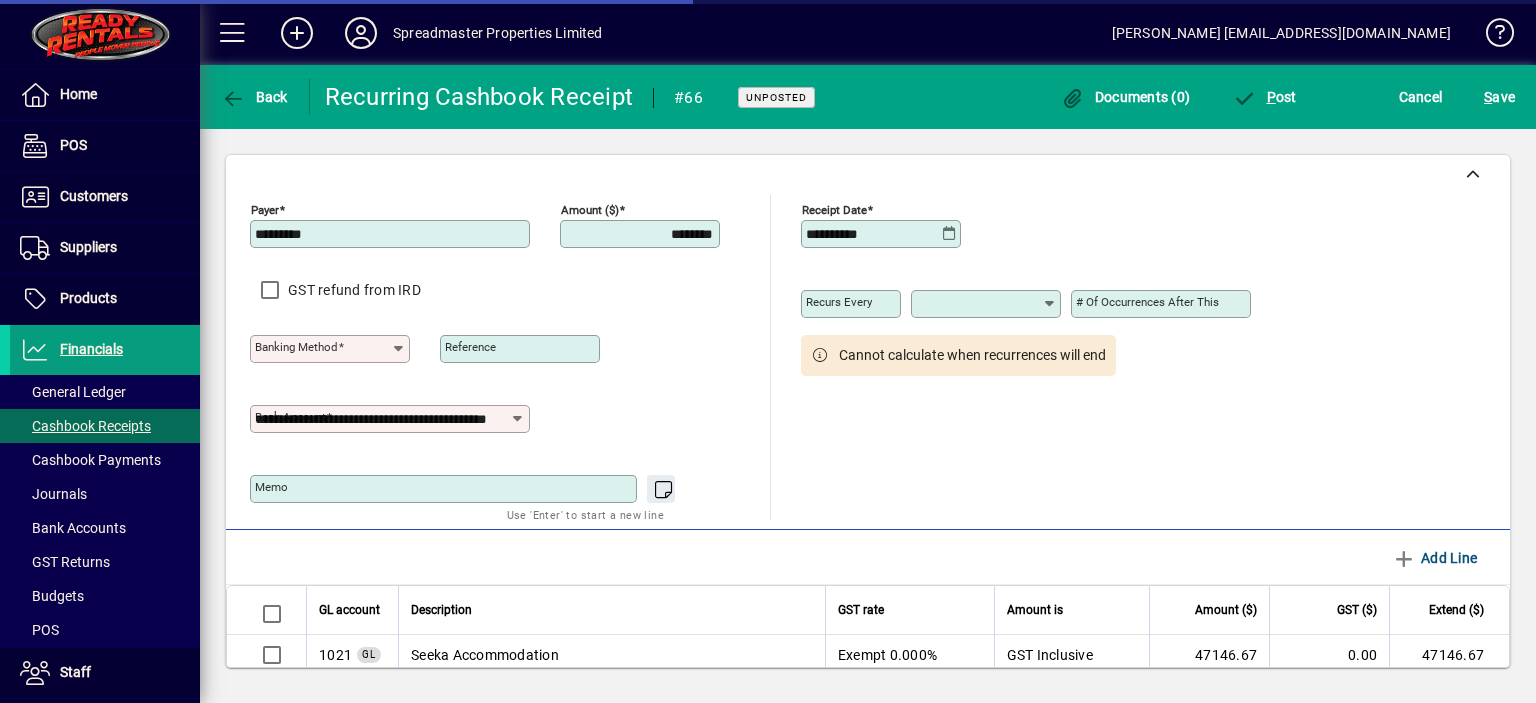 type on "**********" 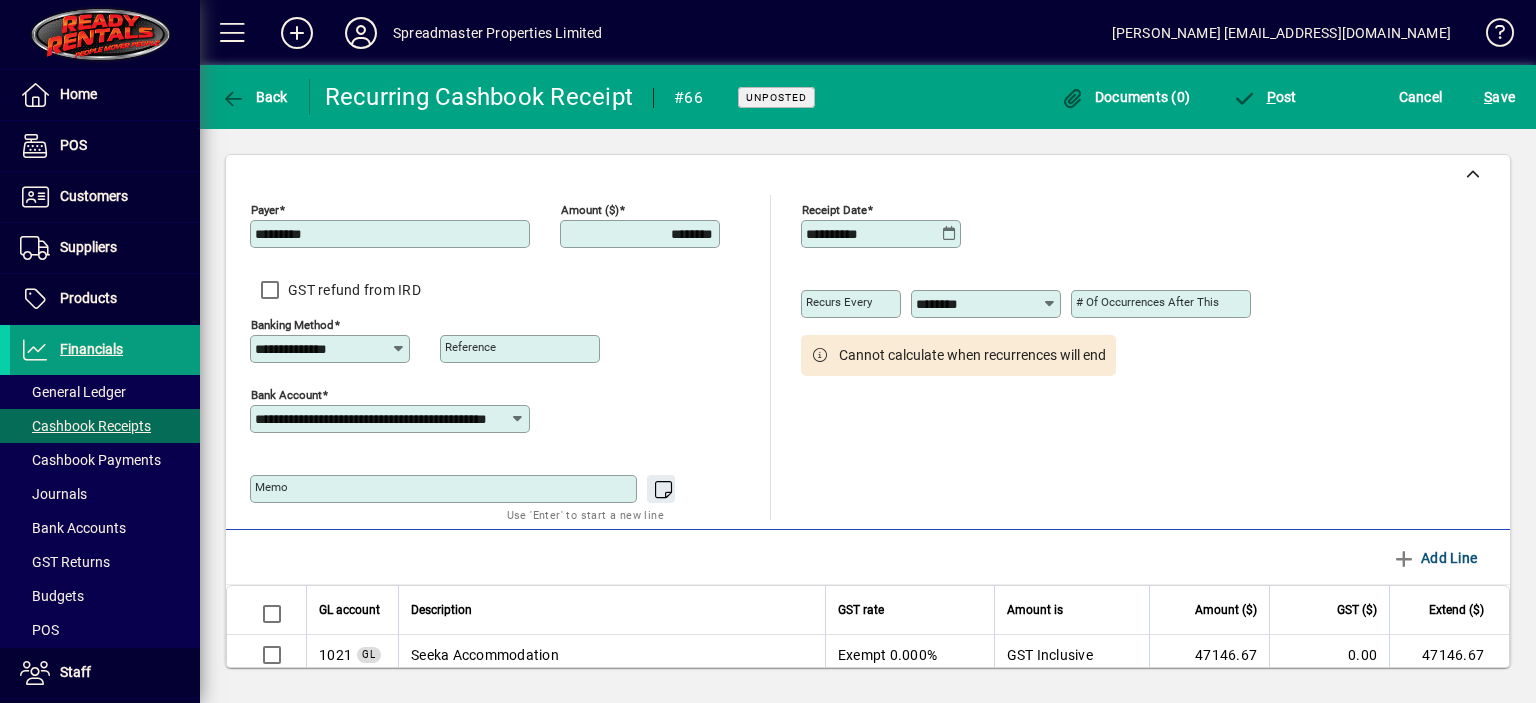 scroll, scrollTop: 0, scrollLeft: 0, axis: both 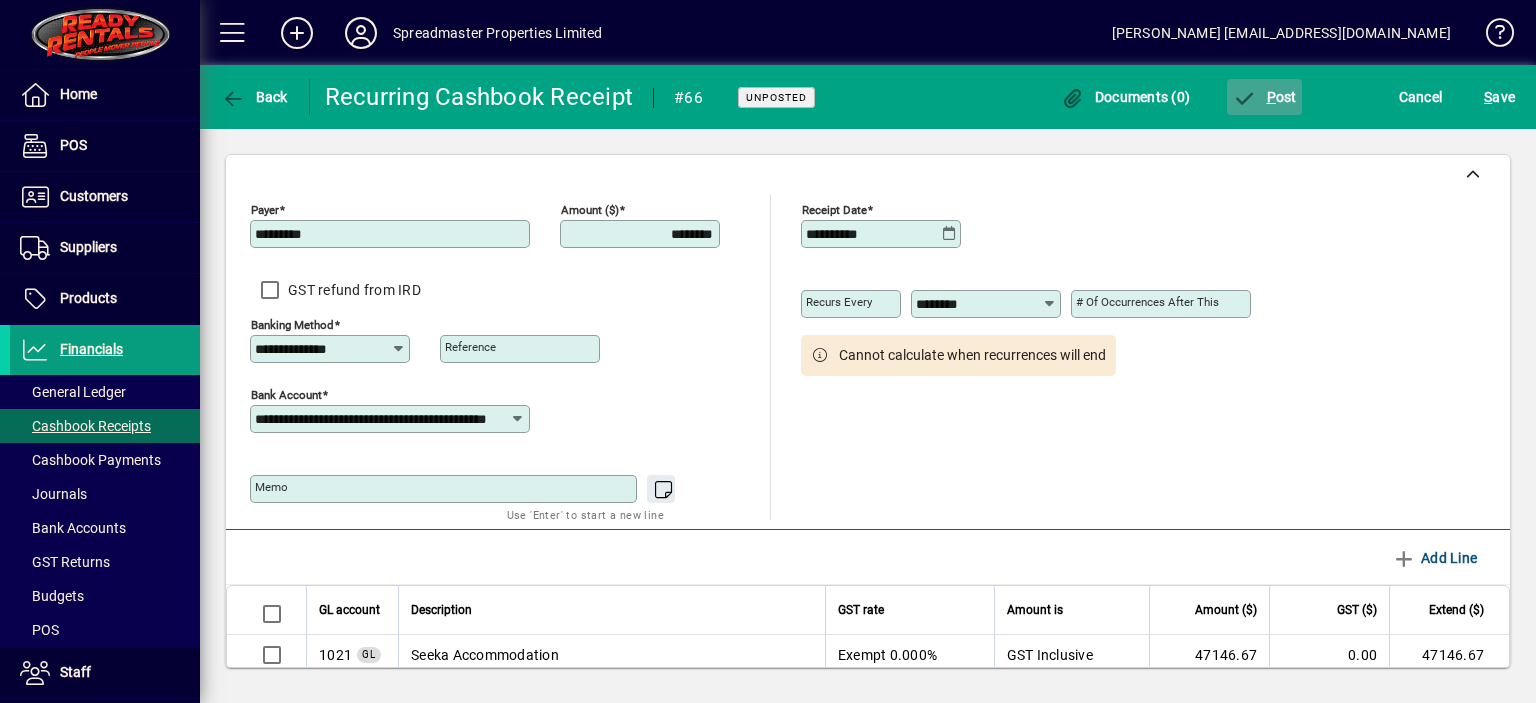click on "P ost" 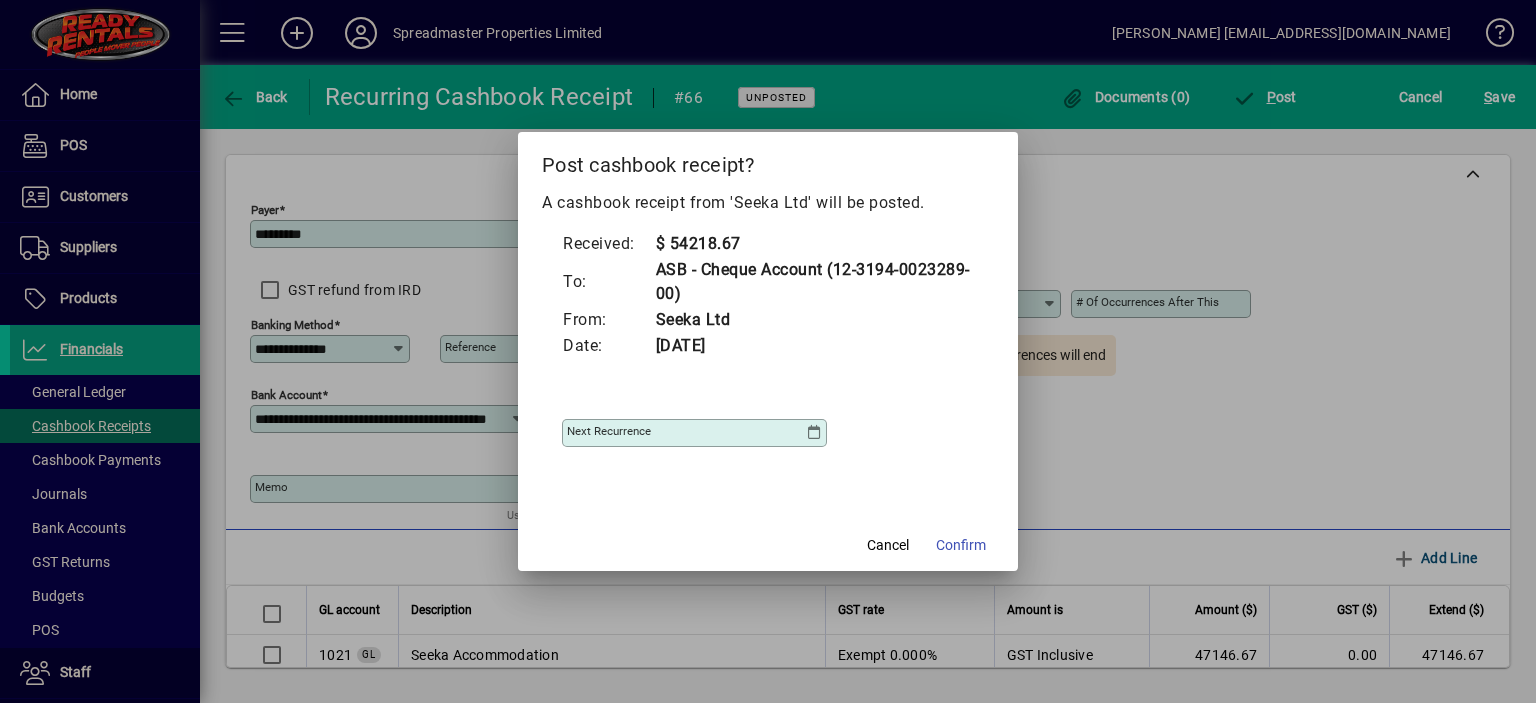 click at bounding box center (814, 433) 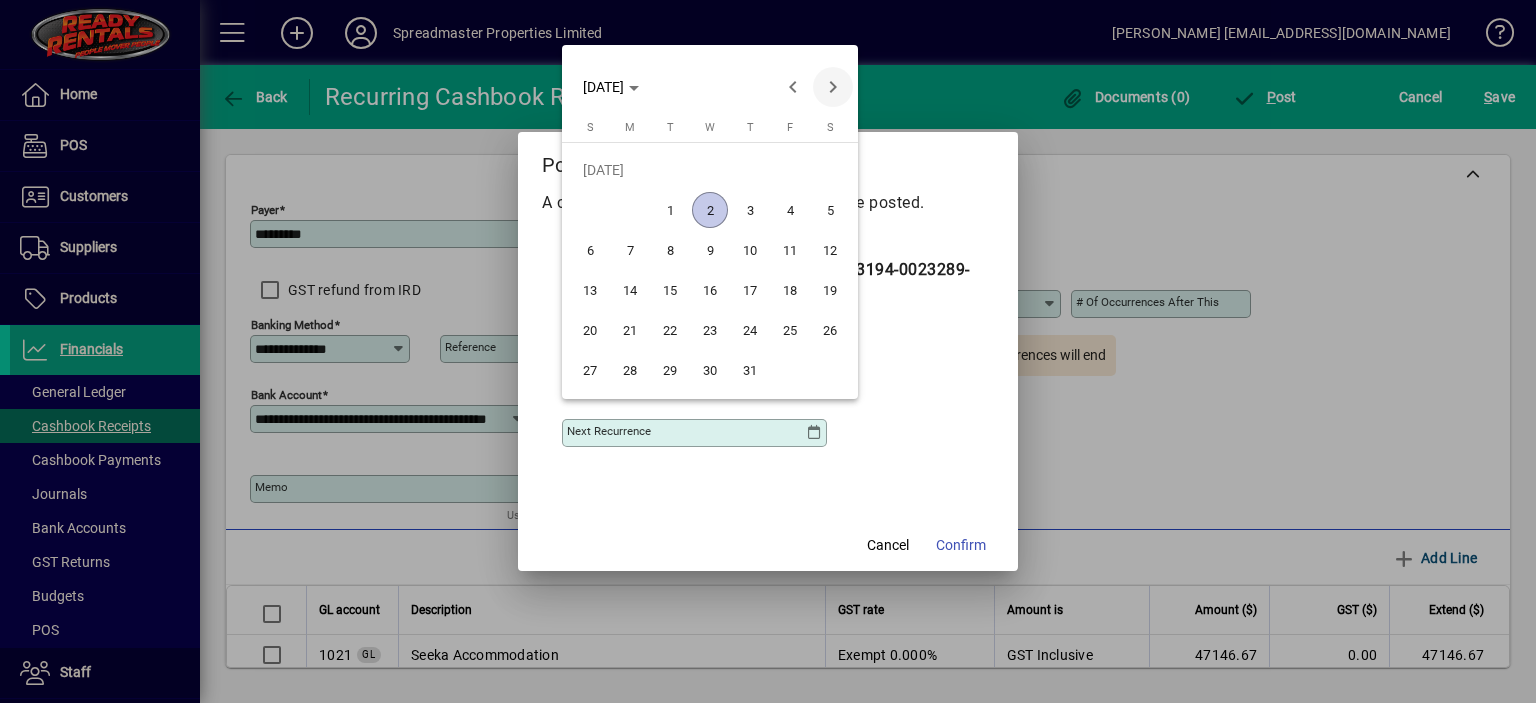 click at bounding box center [833, 87] 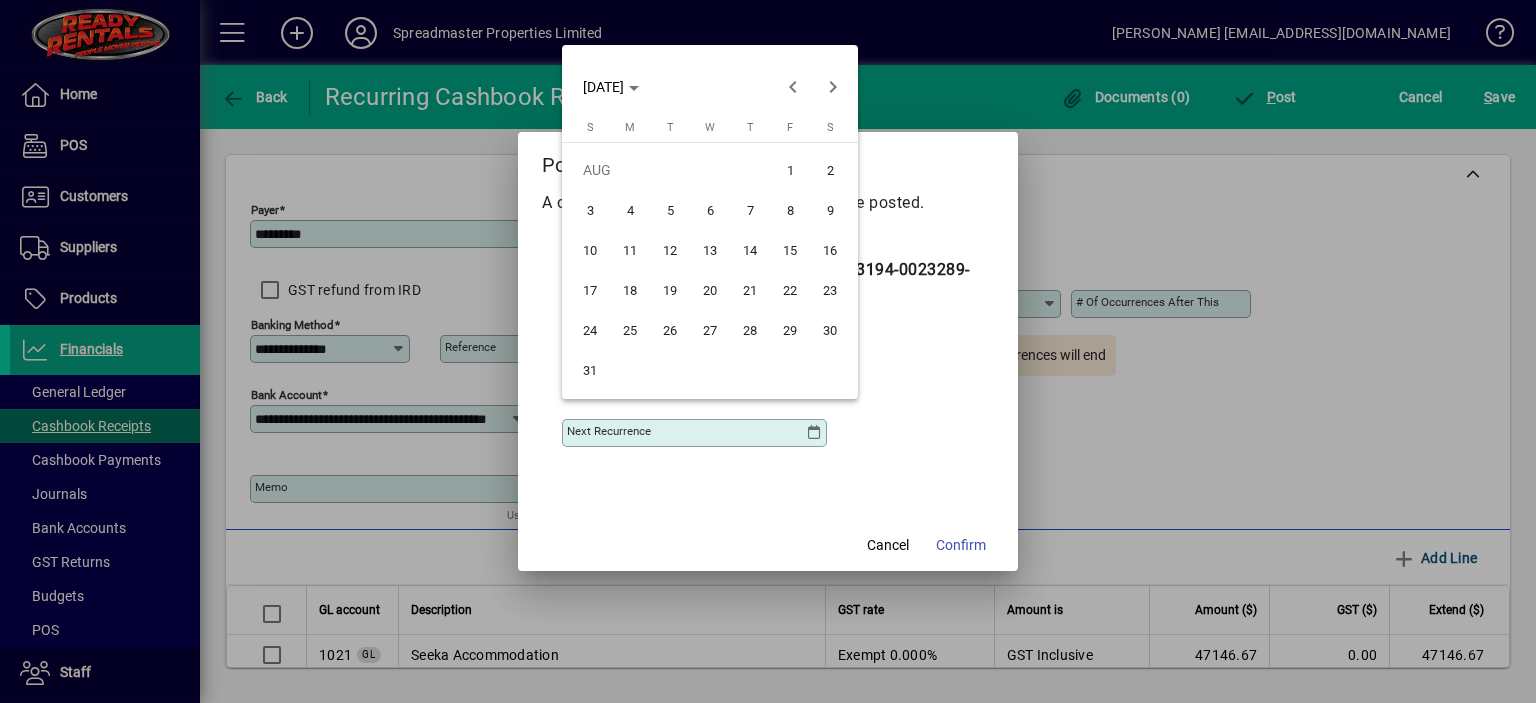 click on "1" at bounding box center [790, 170] 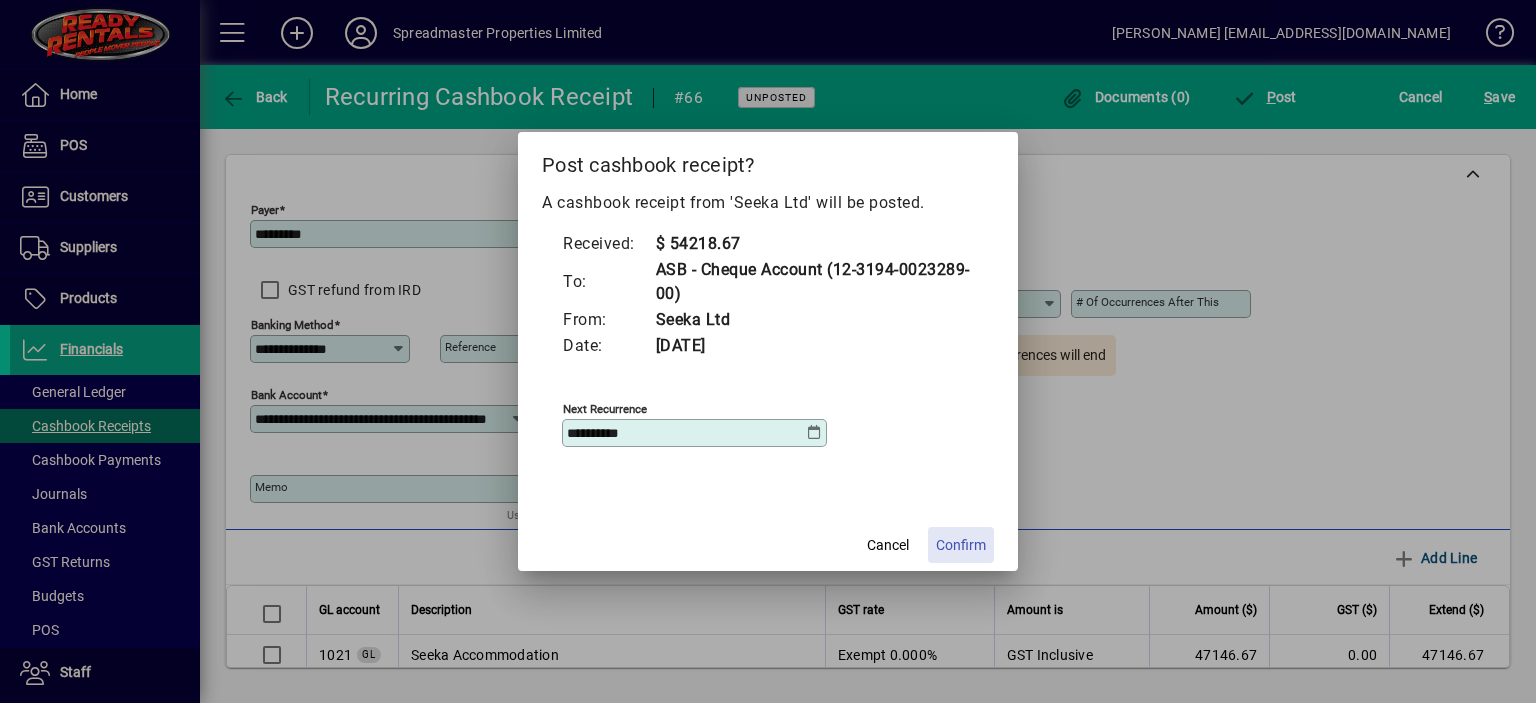 click on "Confirm" 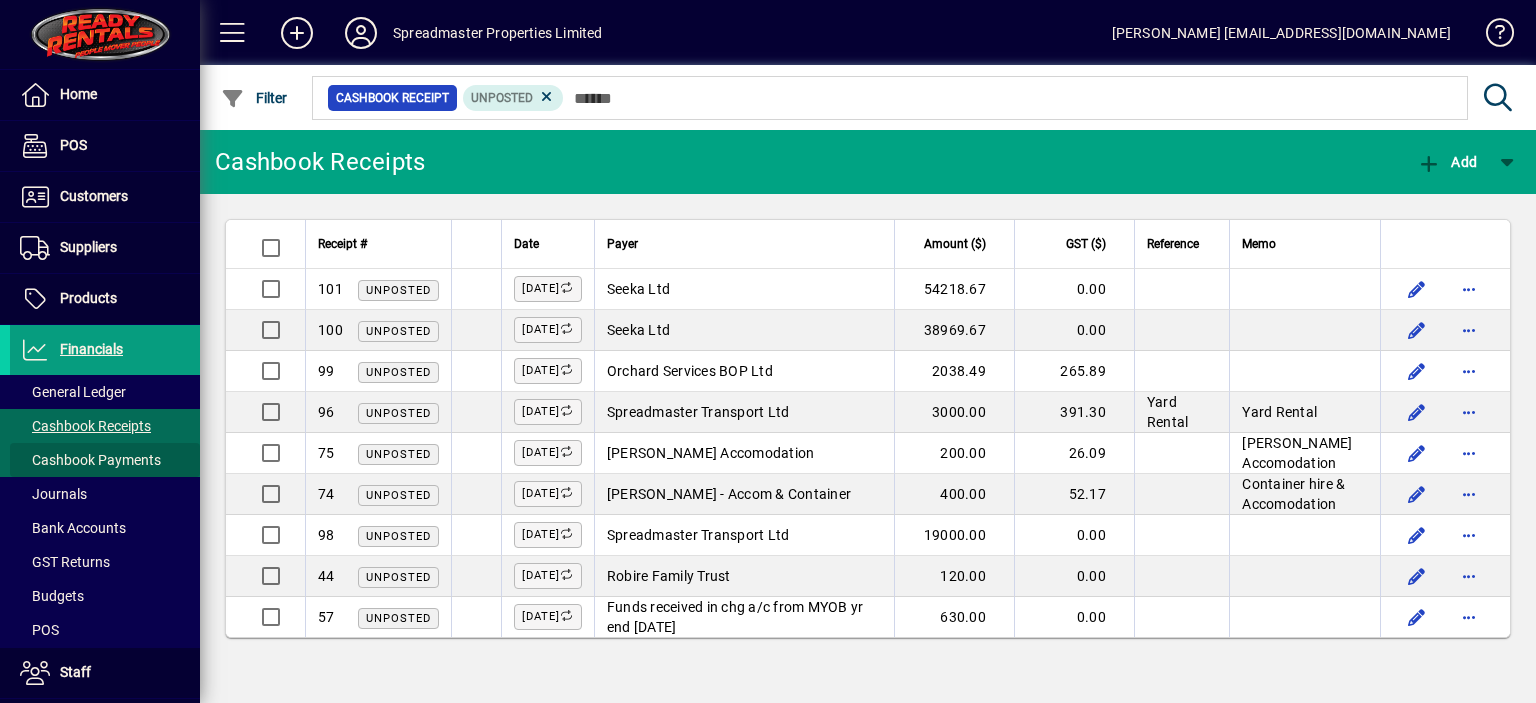 click on "Cashbook Payments" at bounding box center [90, 460] 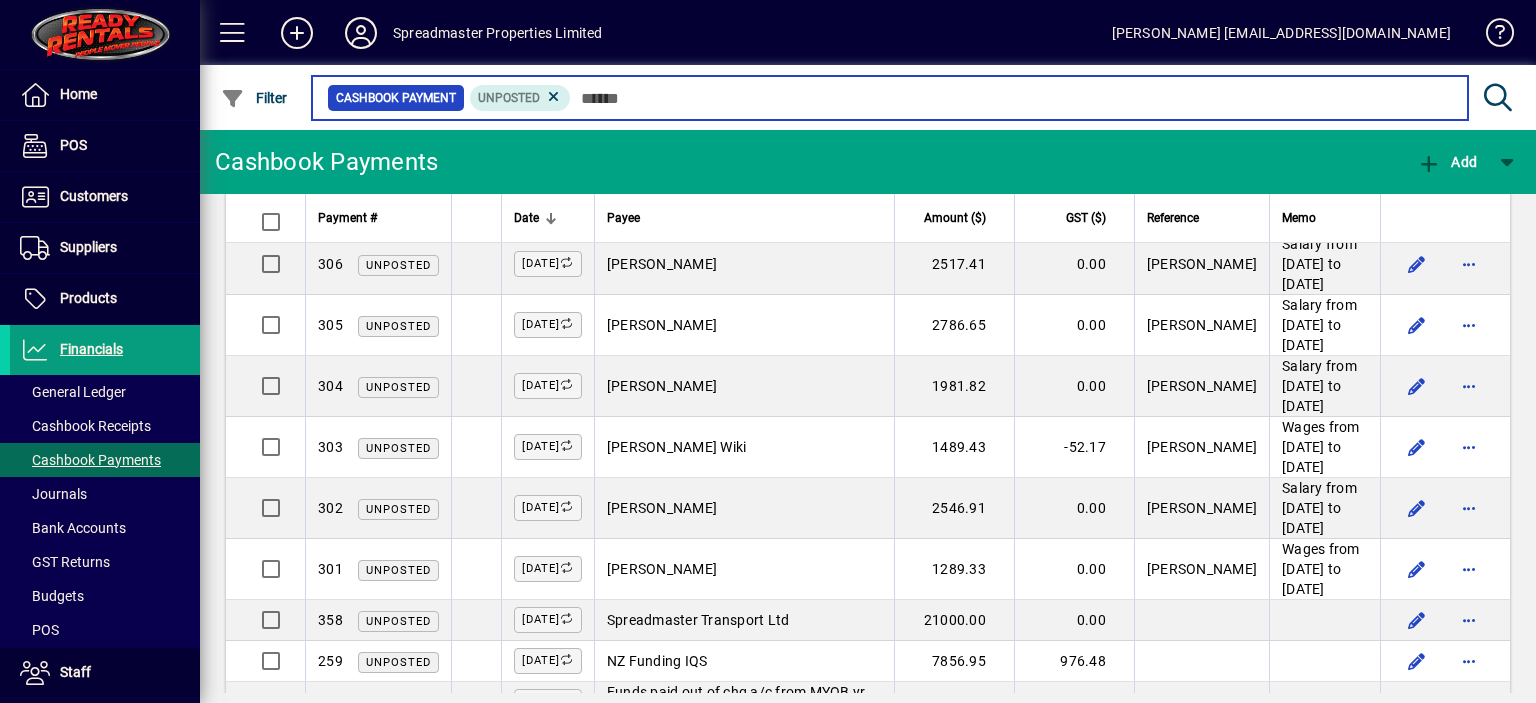 scroll, scrollTop: 1387, scrollLeft: 0, axis: vertical 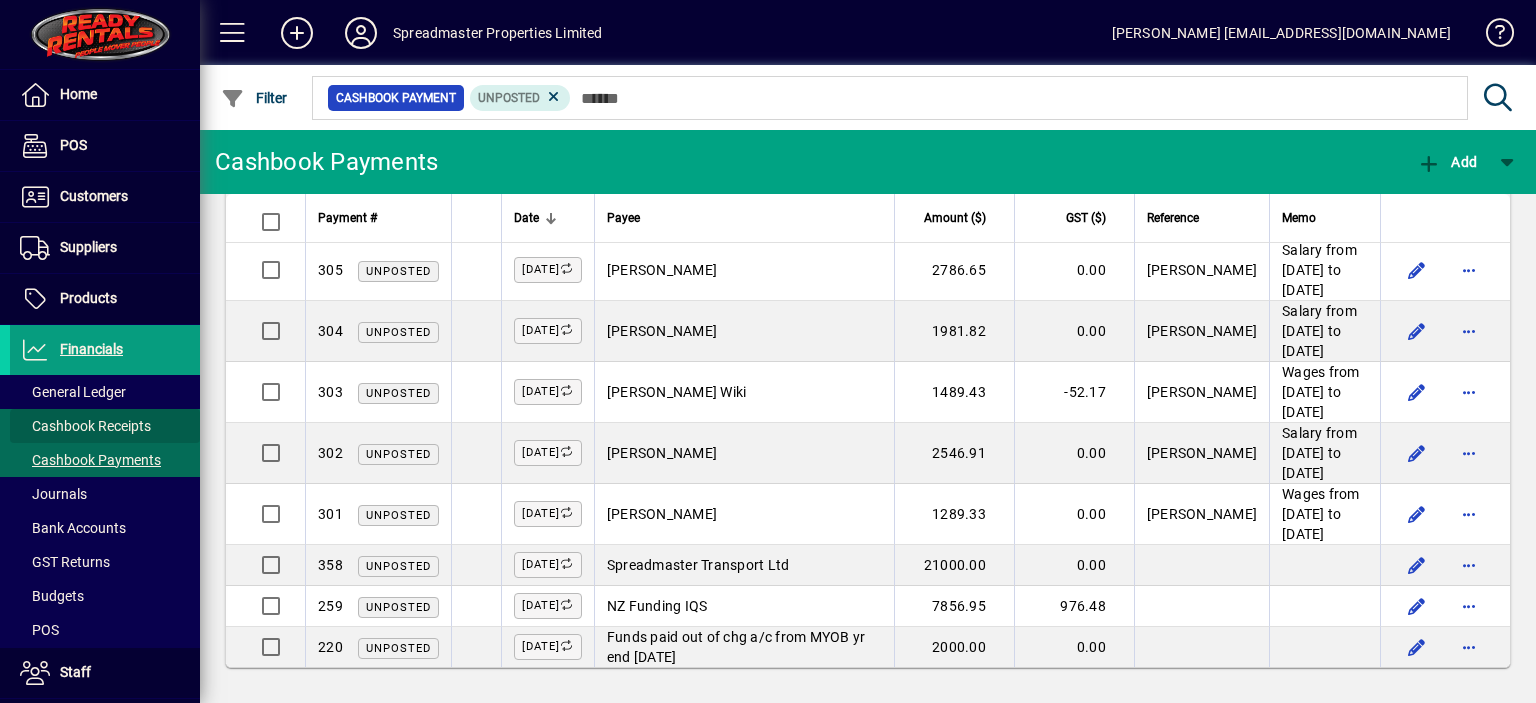 click on "Cashbook Receipts" at bounding box center (85, 426) 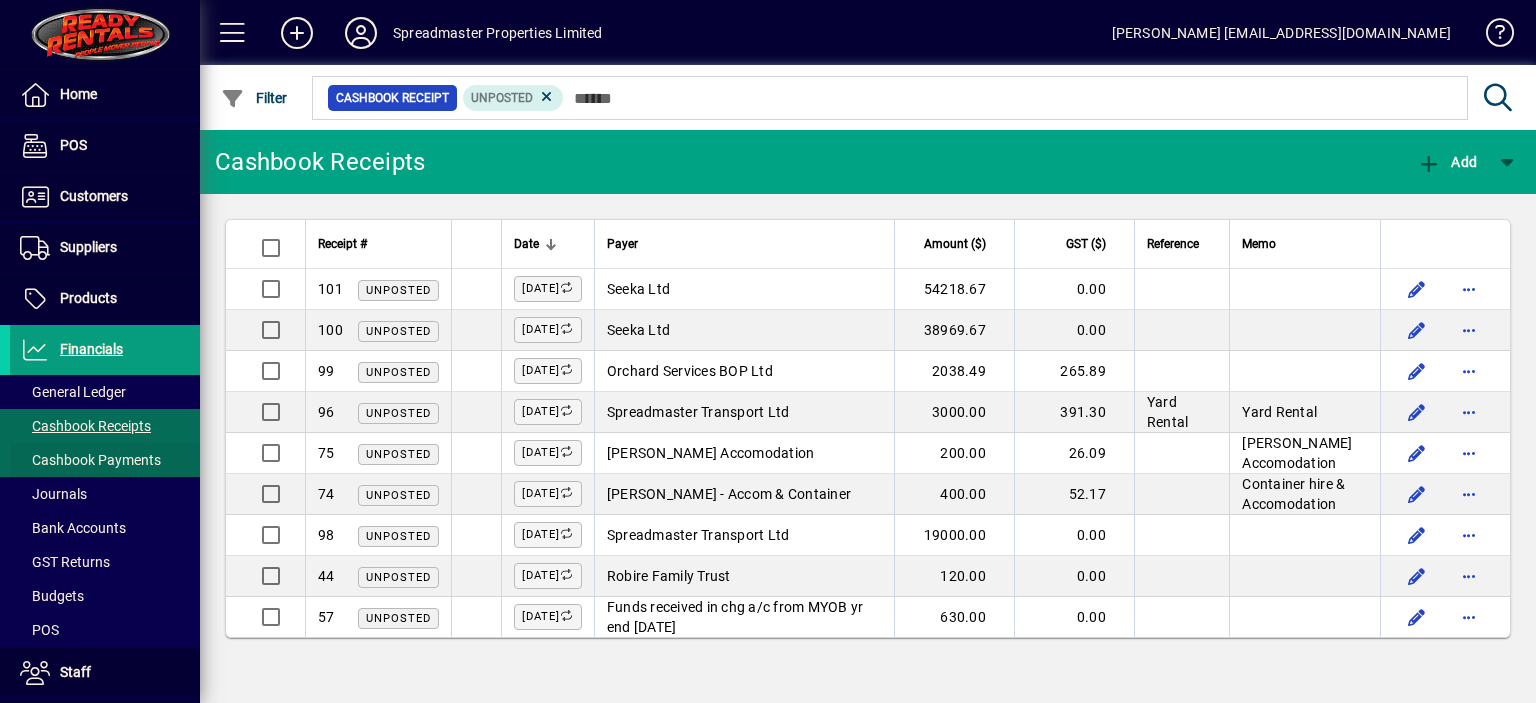click on "Cashbook Payments" at bounding box center [90, 460] 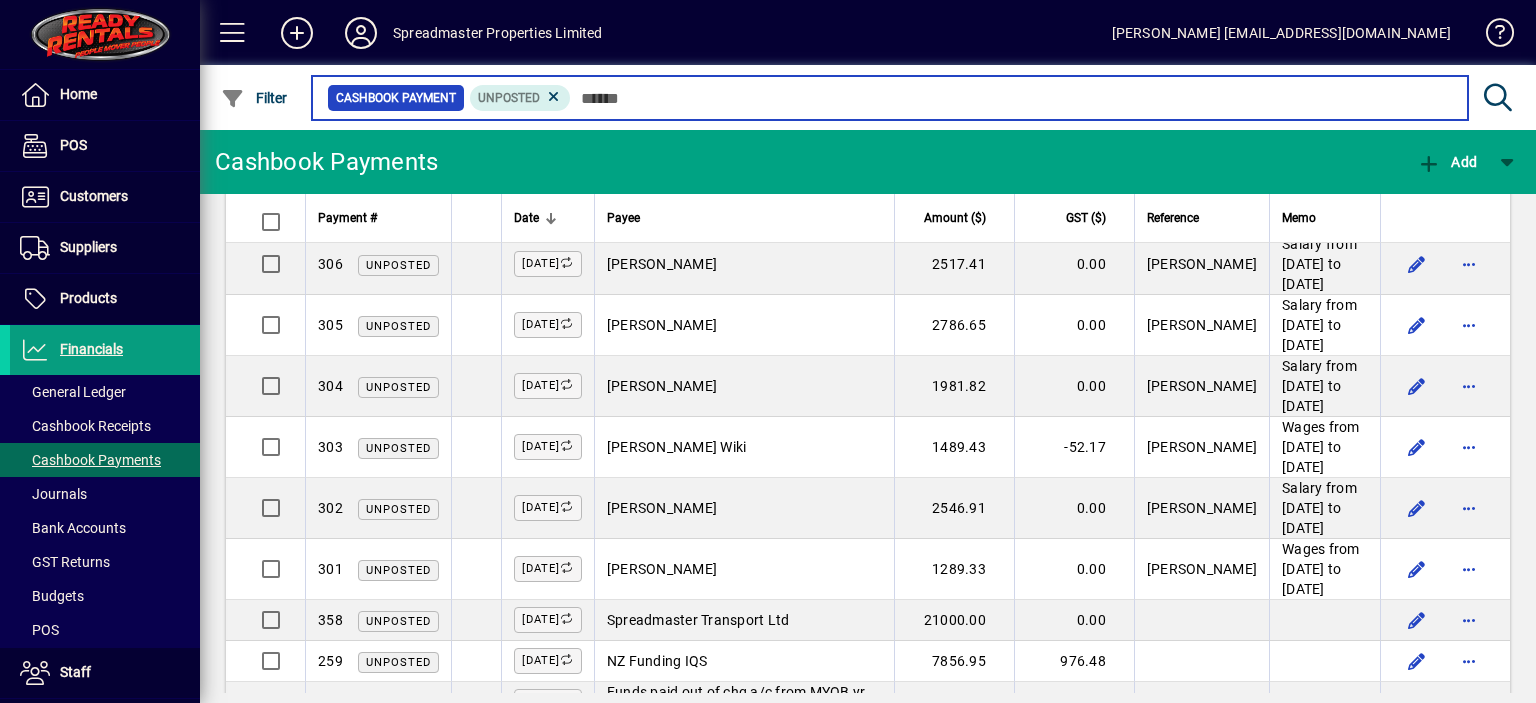 scroll, scrollTop: 1387, scrollLeft: 0, axis: vertical 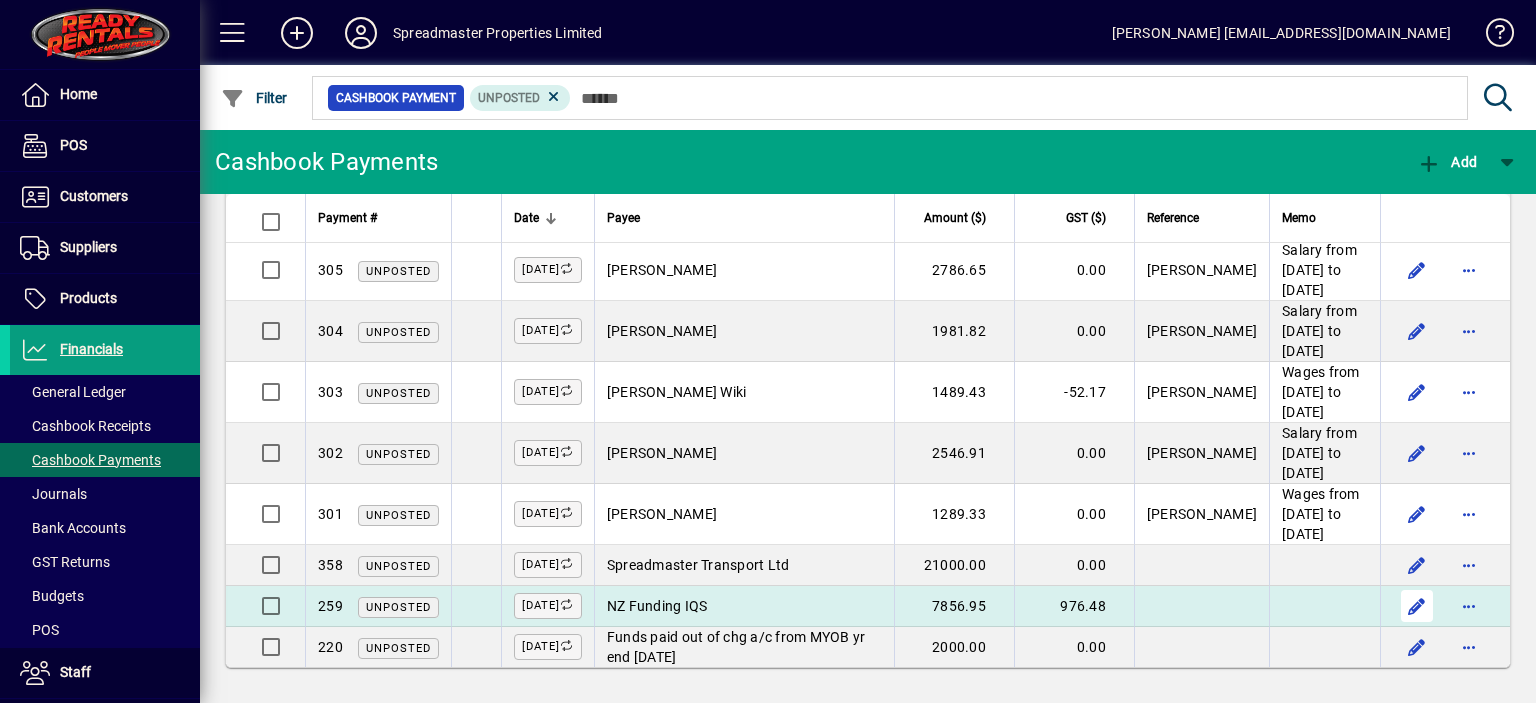 click at bounding box center (1417, 606) 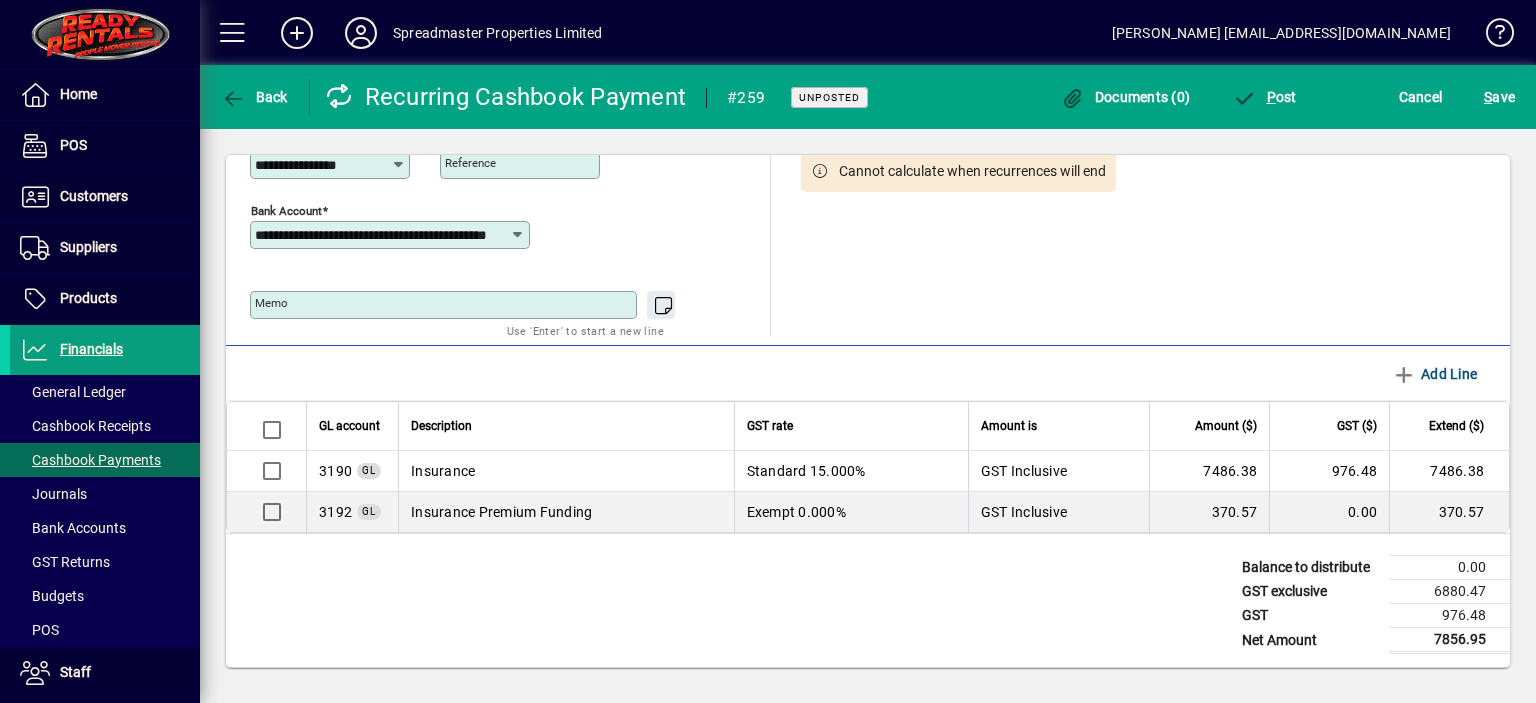 scroll, scrollTop: 0, scrollLeft: 0, axis: both 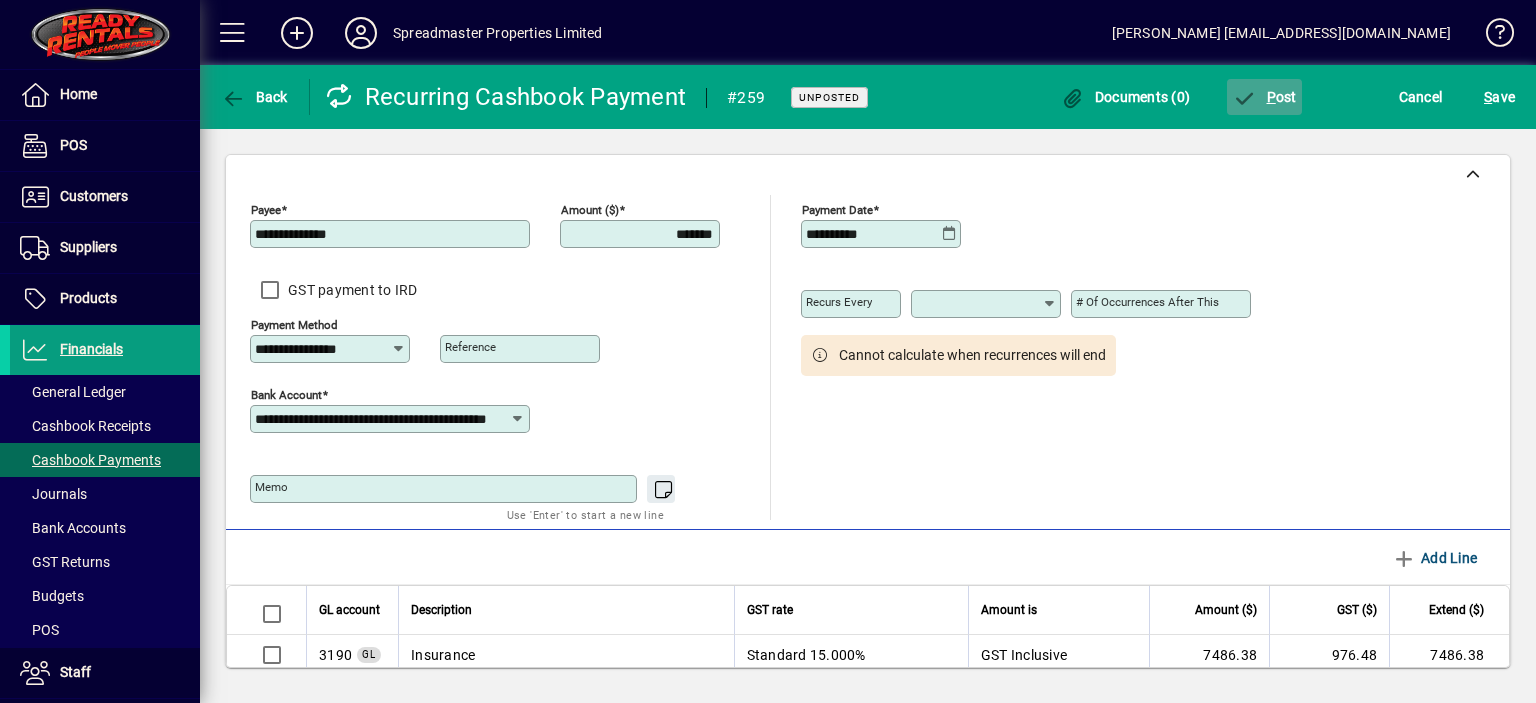 click on "P ost" 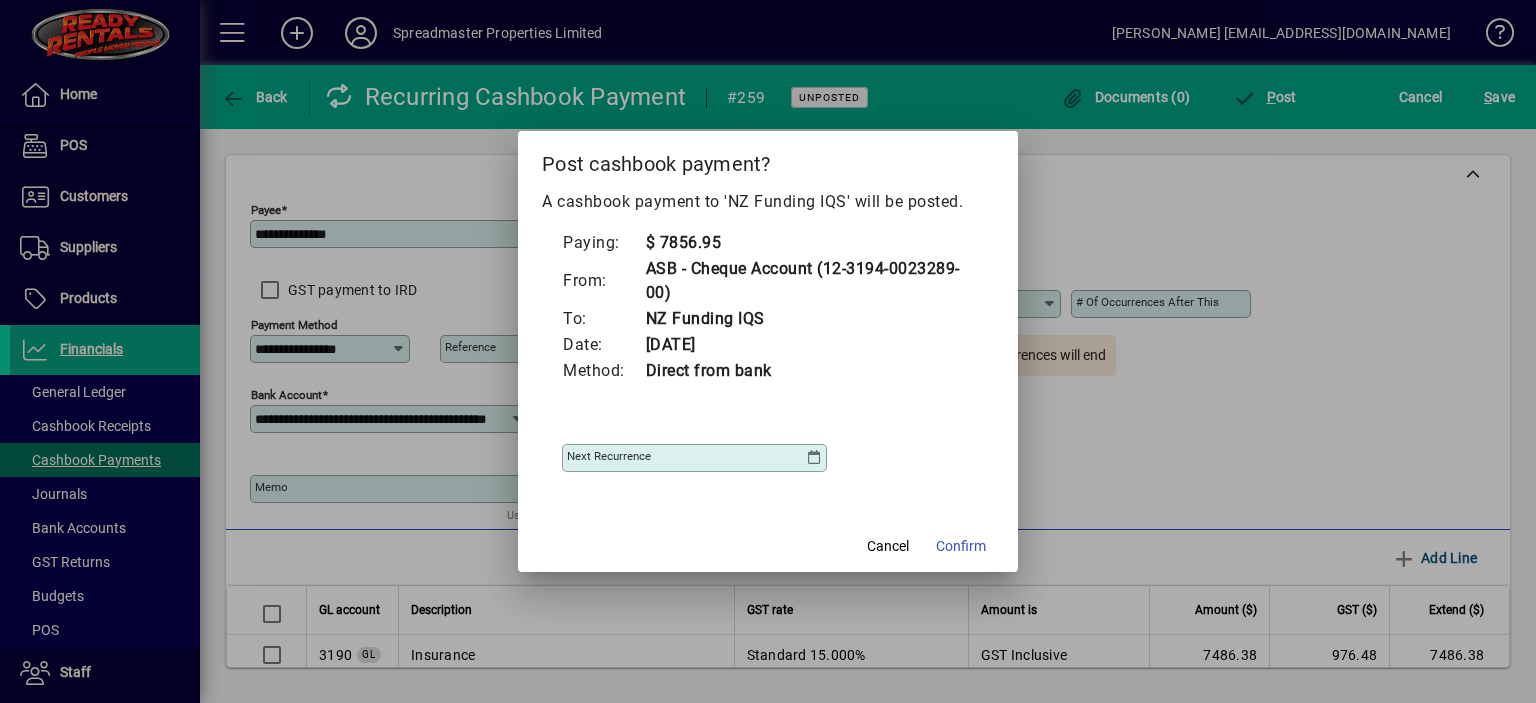 click at bounding box center (814, 458) 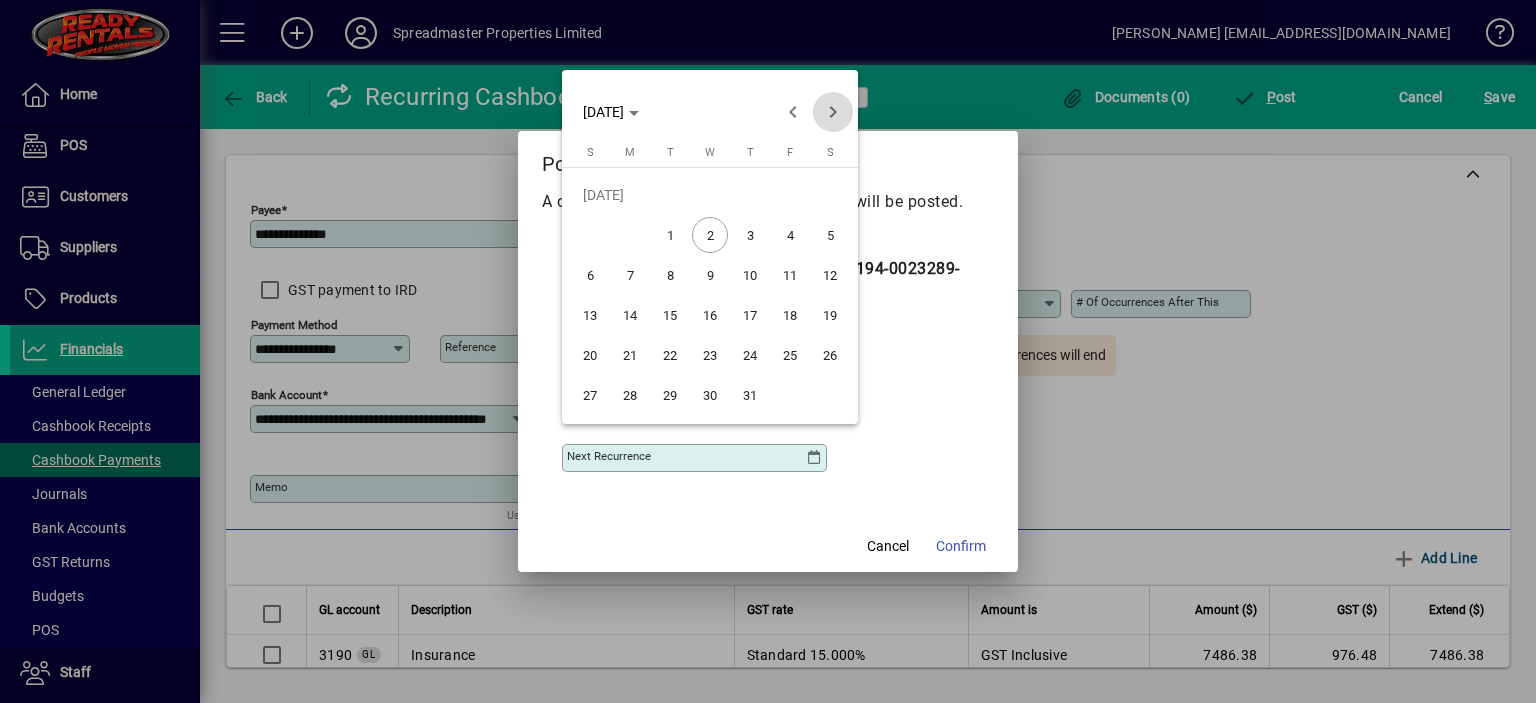 click at bounding box center (833, 112) 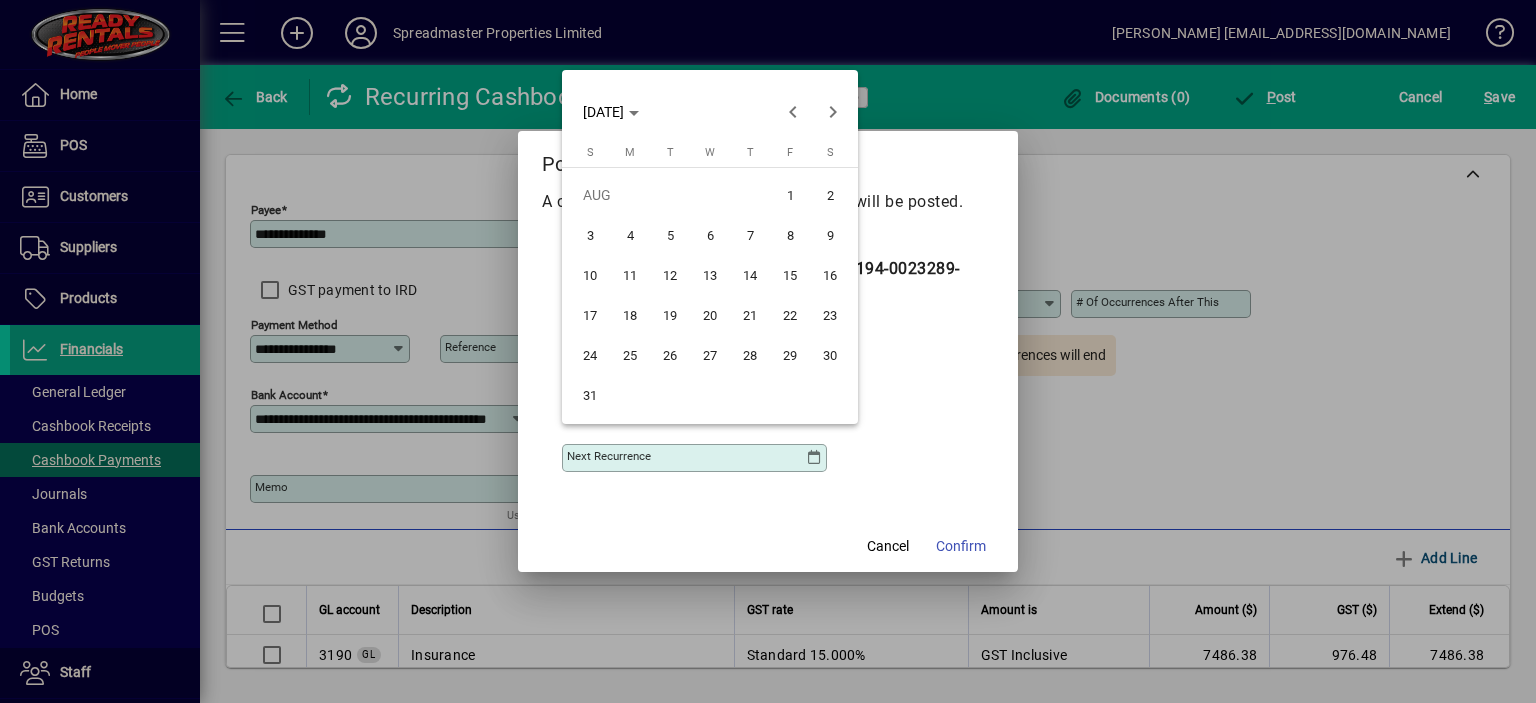 click on "1" at bounding box center [790, 195] 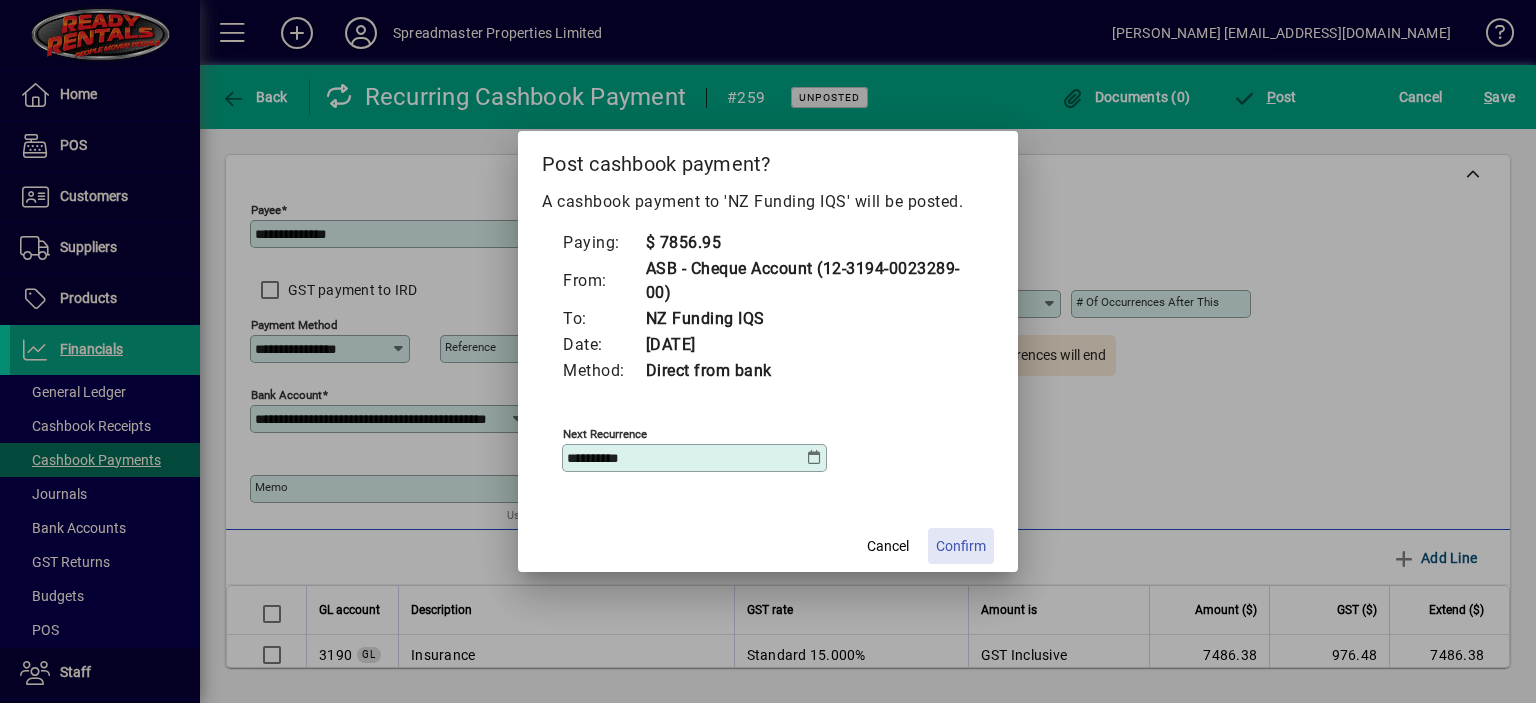 click on "Confirm" 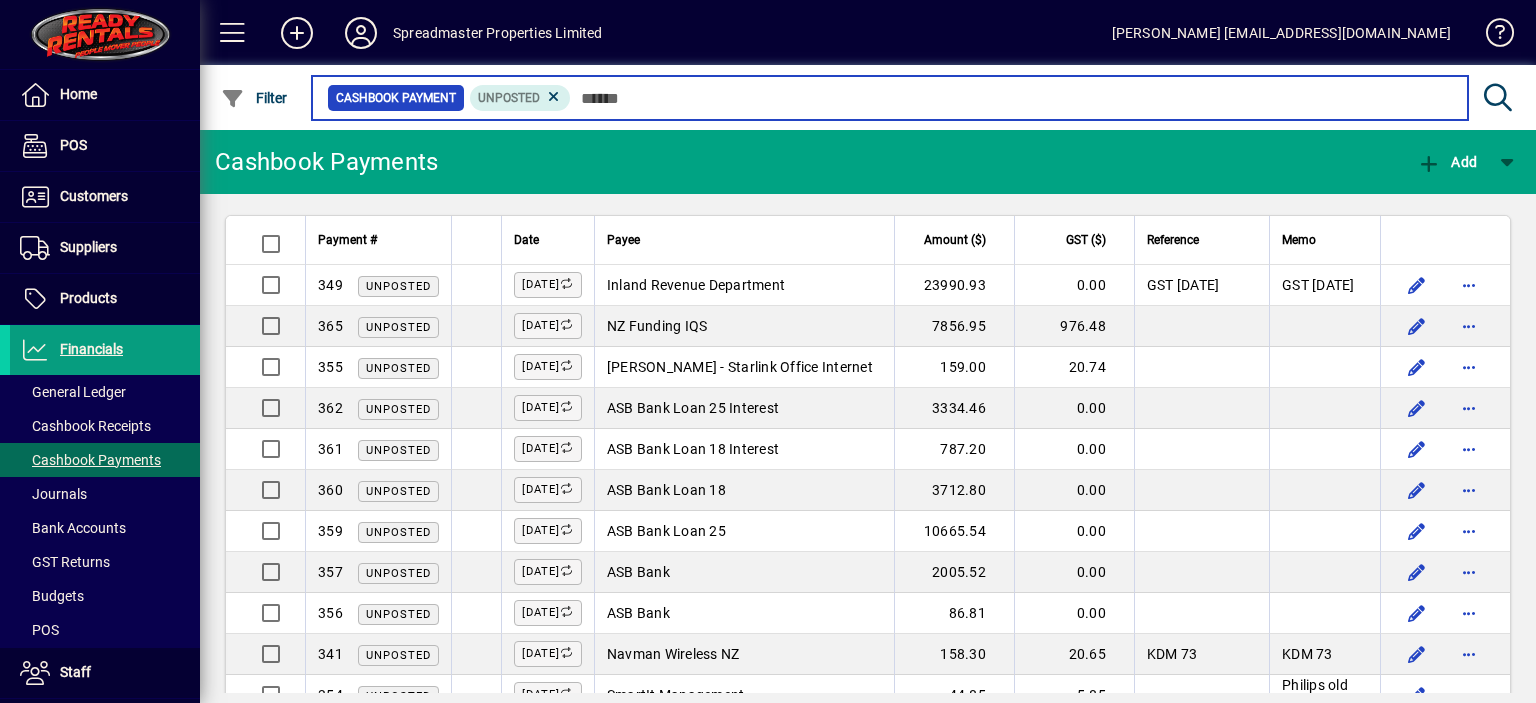 scroll, scrollTop: 0, scrollLeft: 0, axis: both 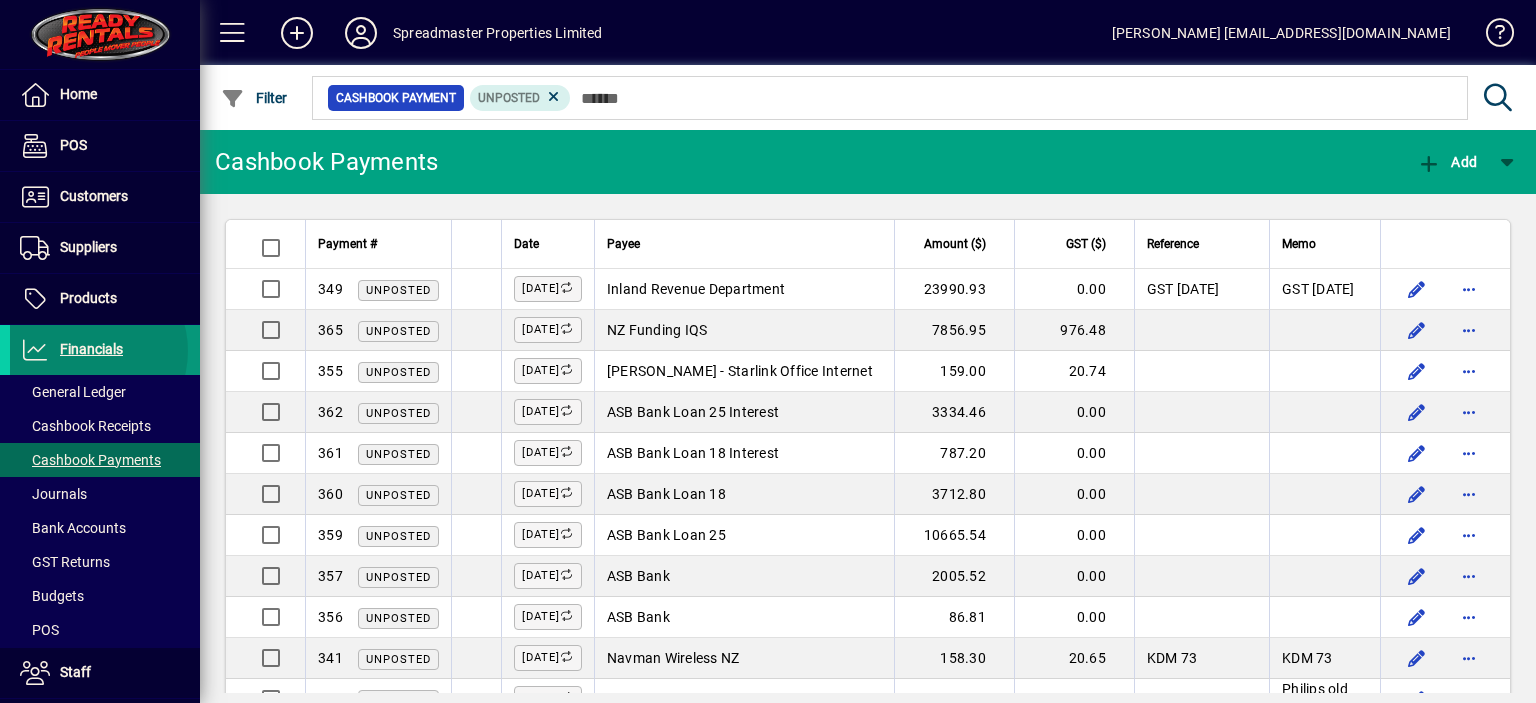 click on "Financials" at bounding box center [91, 349] 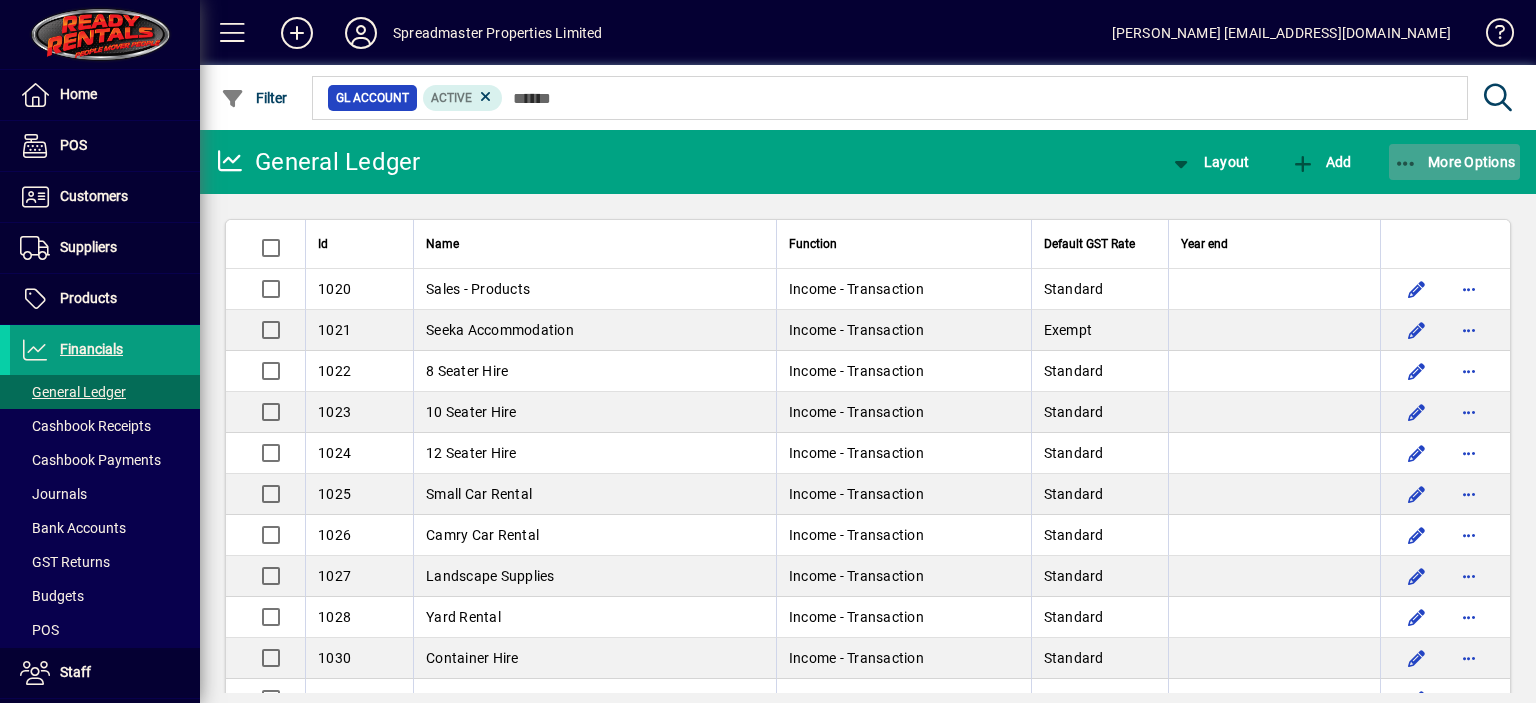 click on "More Options" 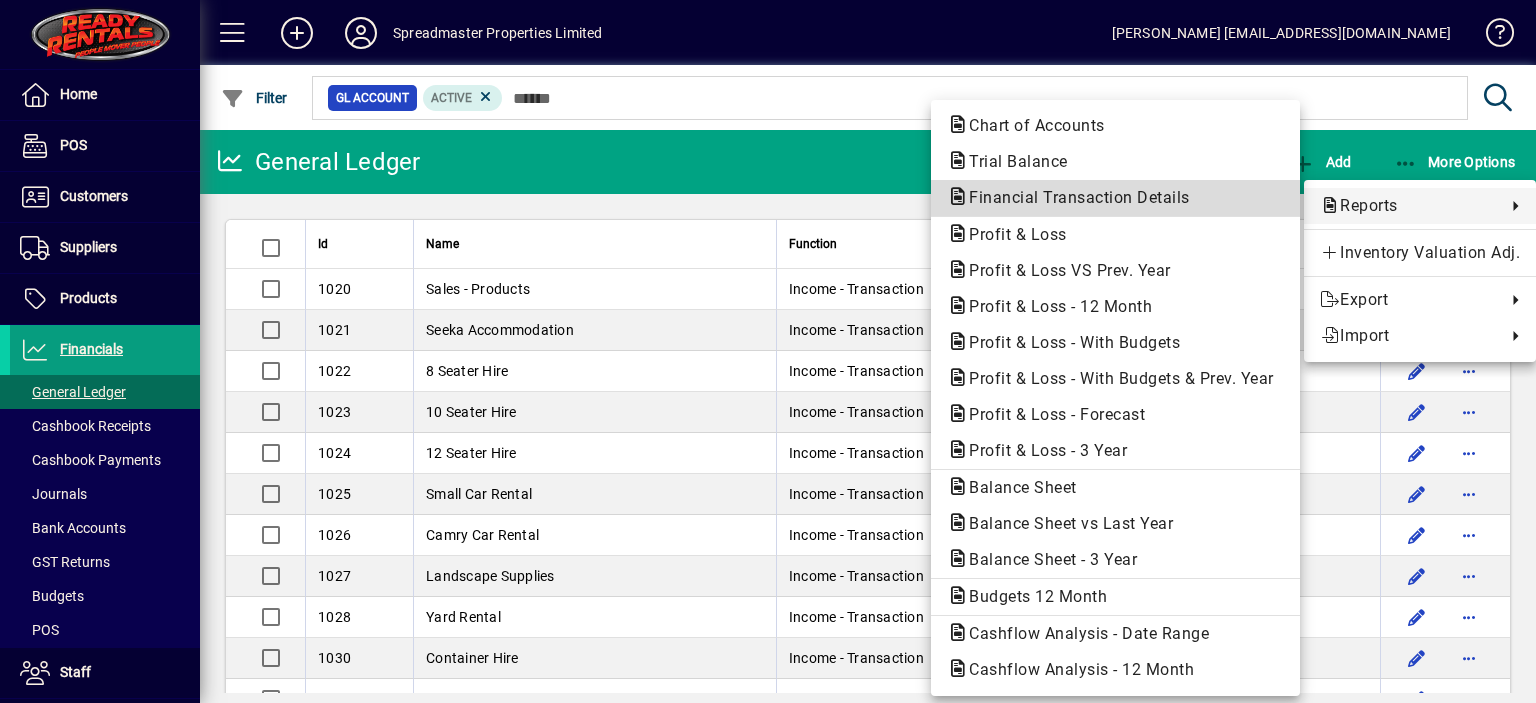 click on "Financial Transaction Details" at bounding box center [1073, 197] 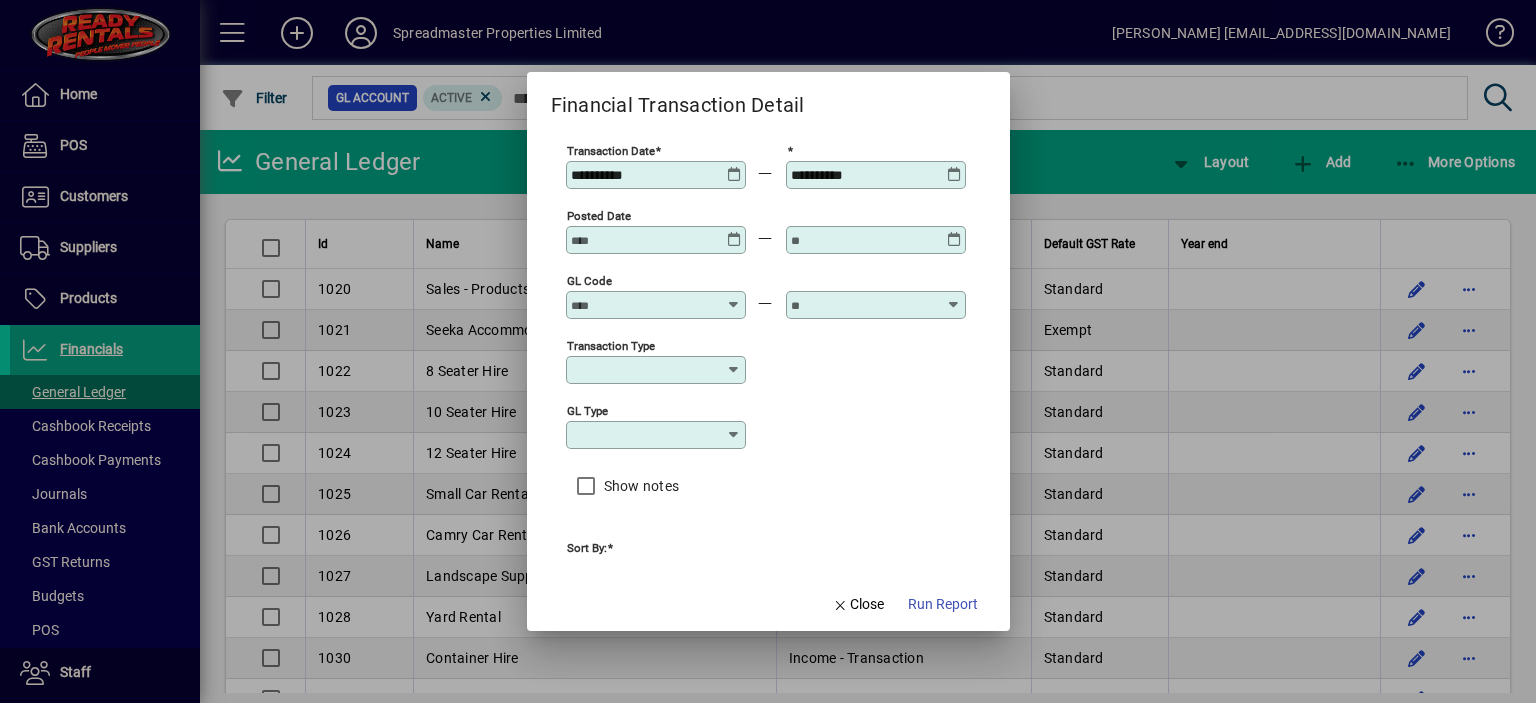 type on "****" 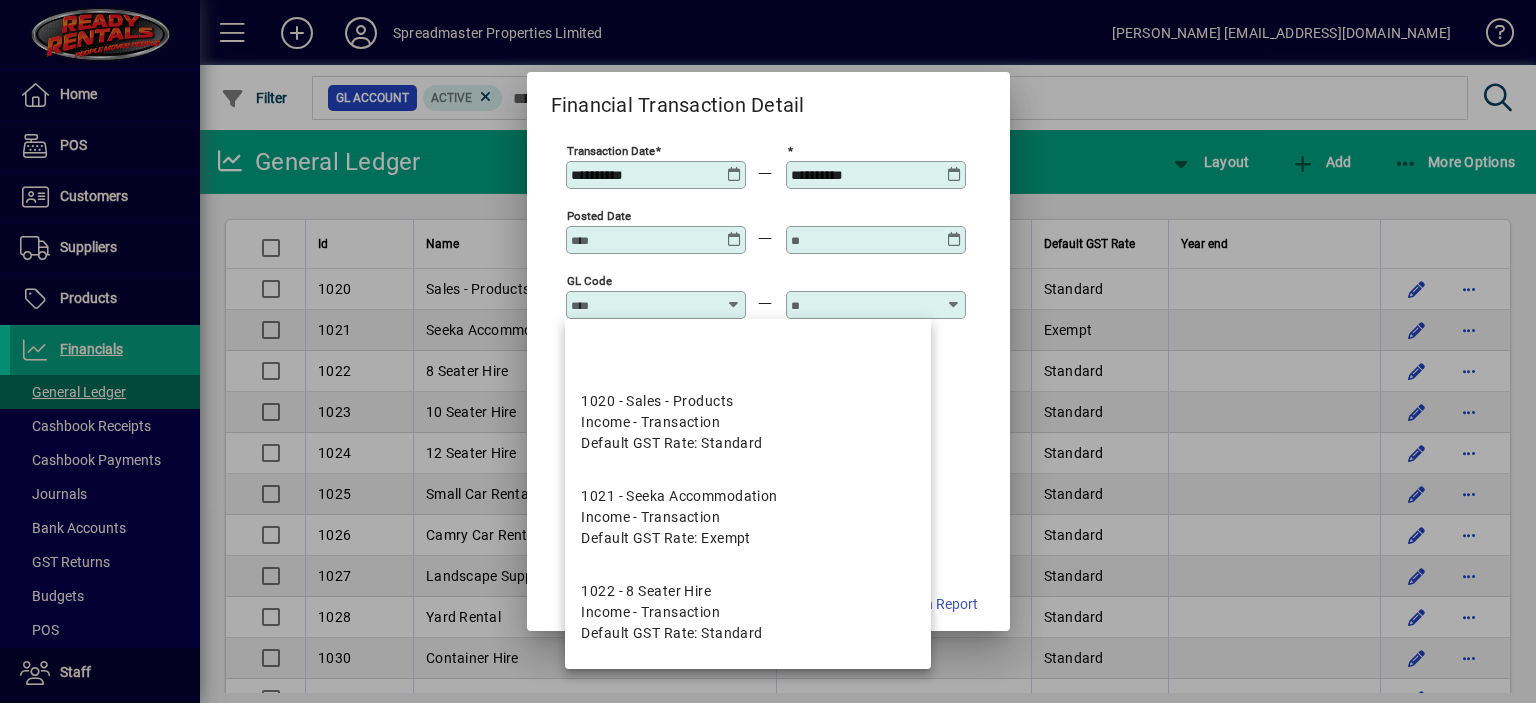 click on "GL code" at bounding box center (644, 305) 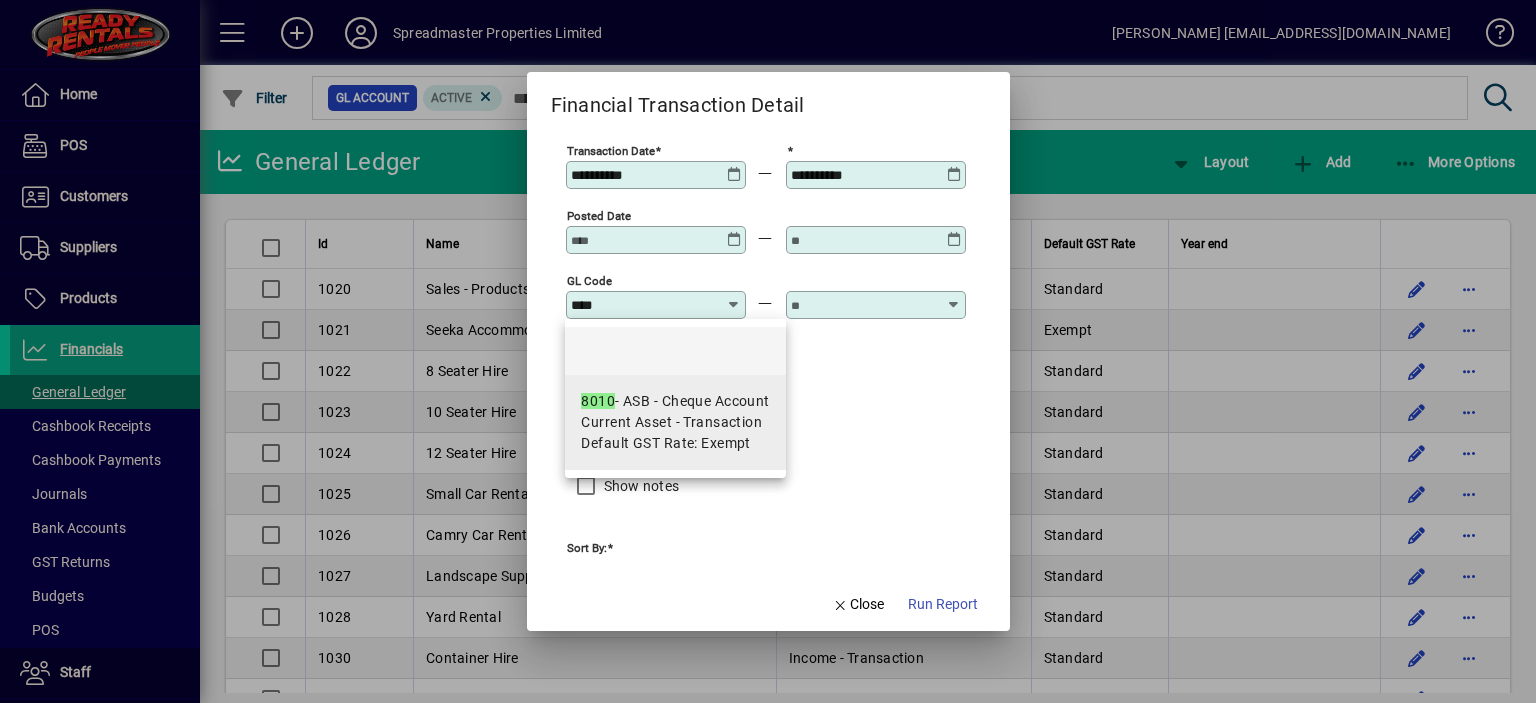 click on "Current Asset - Transaction" at bounding box center [671, 422] 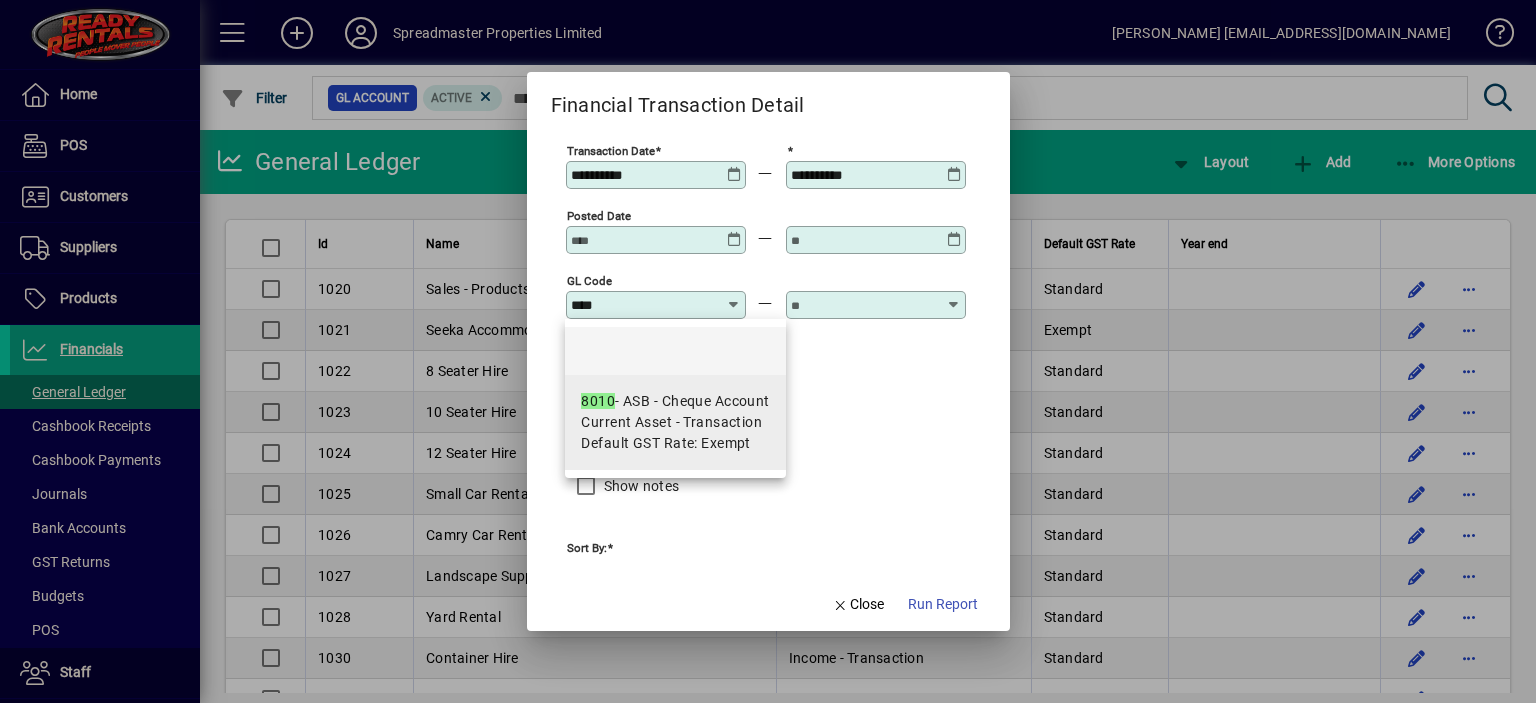 type on "**********" 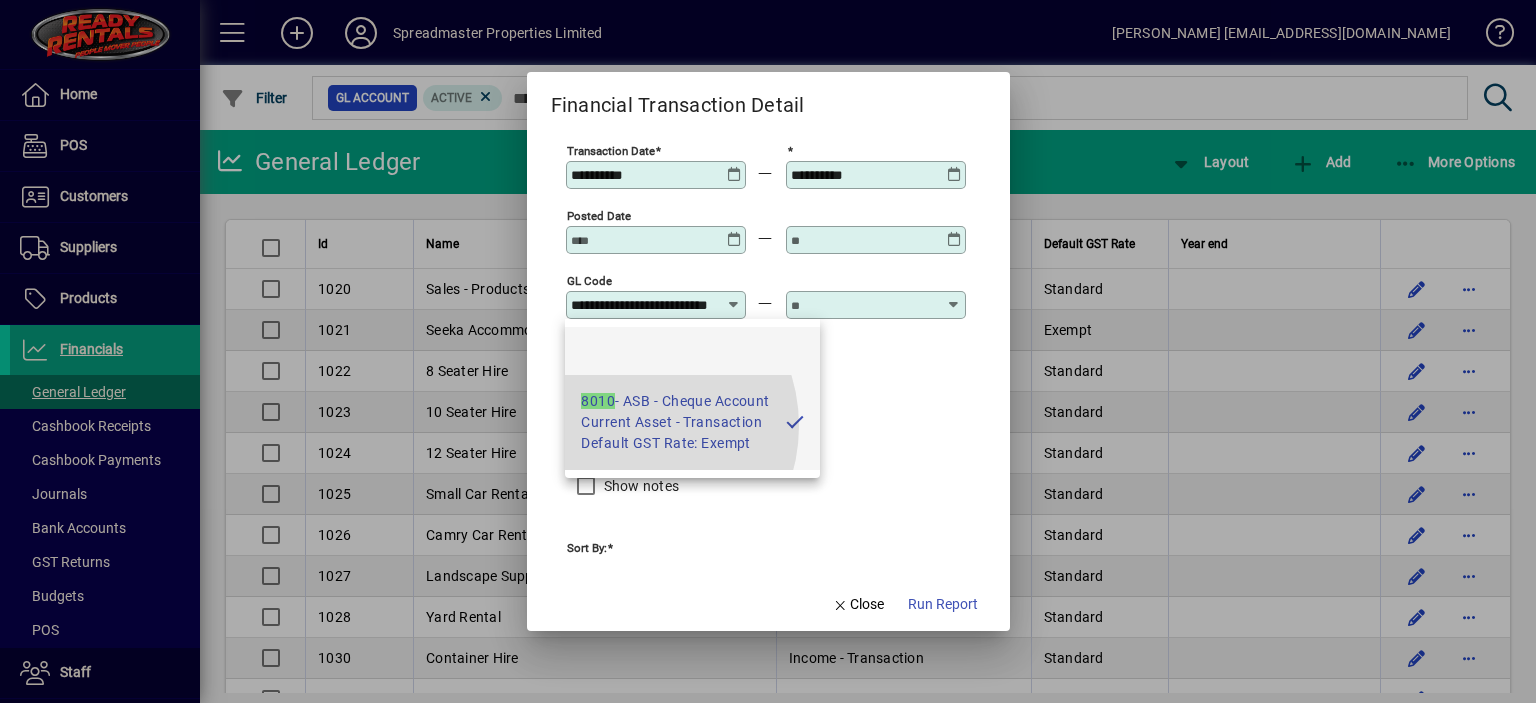 scroll, scrollTop: 0, scrollLeft: 44, axis: horizontal 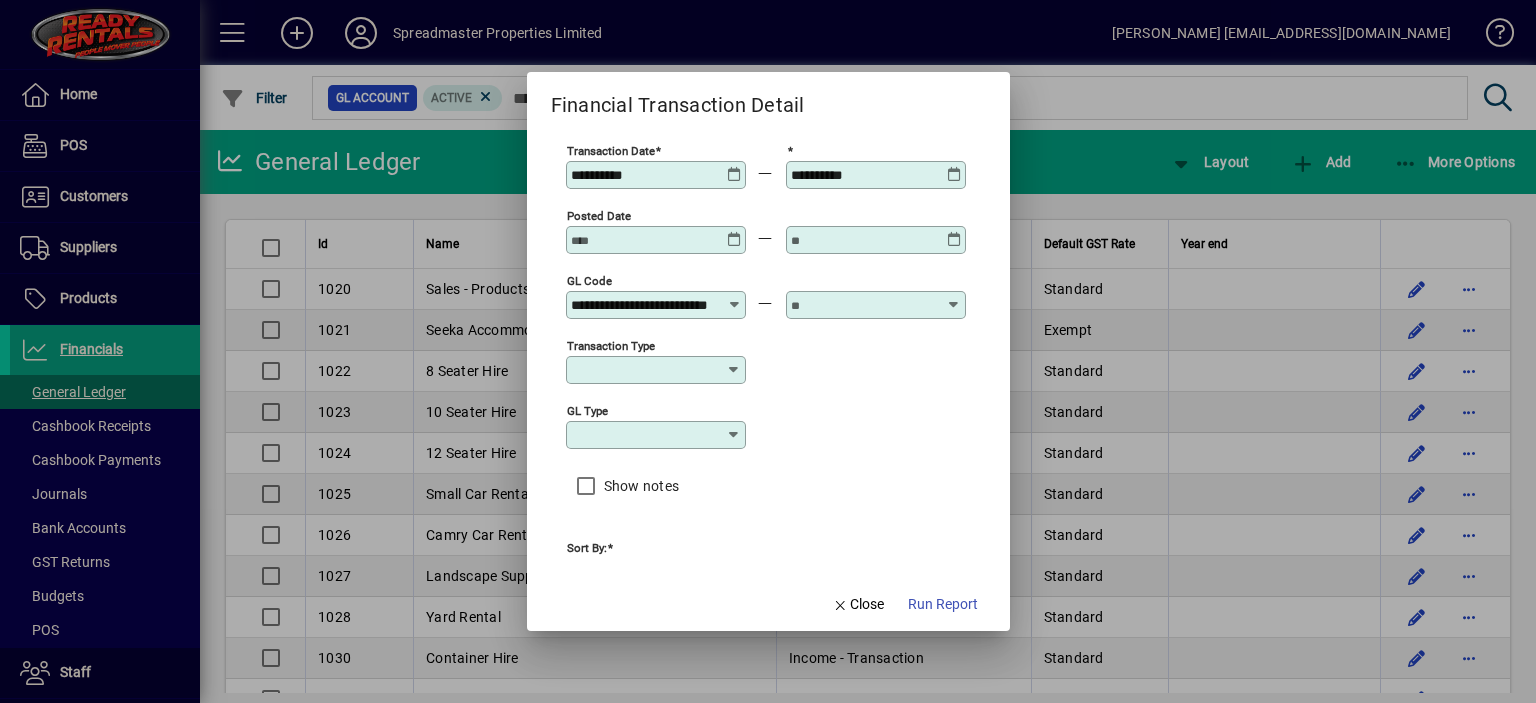 click at bounding box center (864, 305) 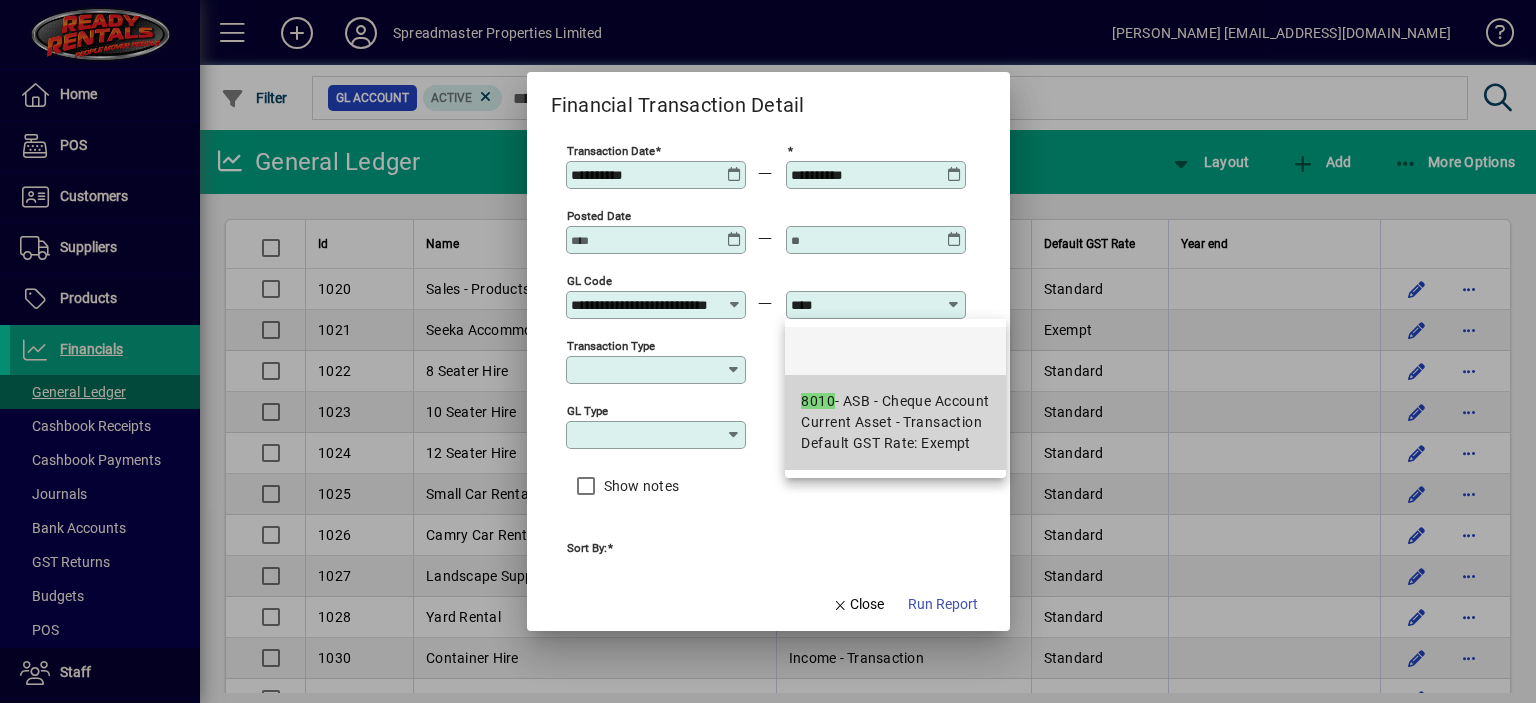 click on "Default GST Rate: Exempt" at bounding box center [886, 443] 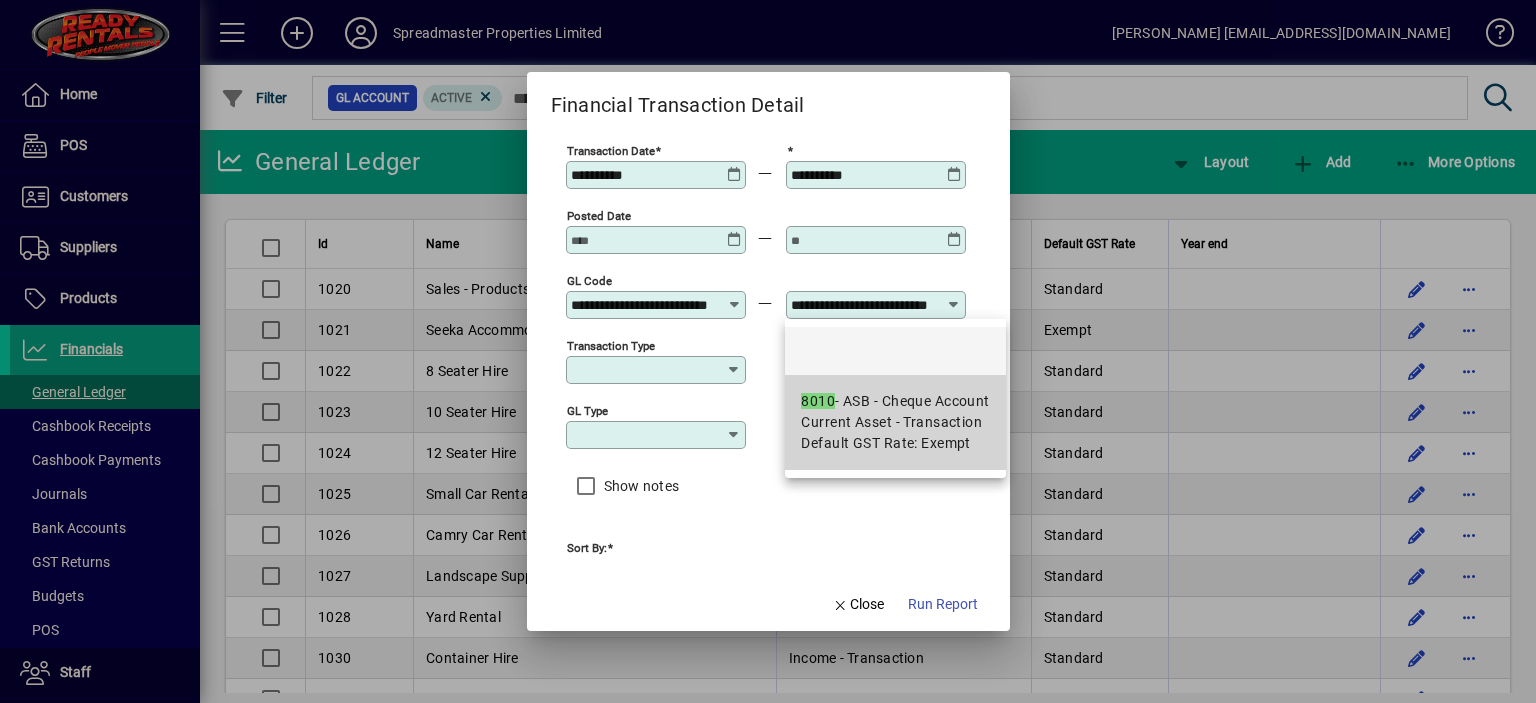scroll, scrollTop: 0, scrollLeft: 44, axis: horizontal 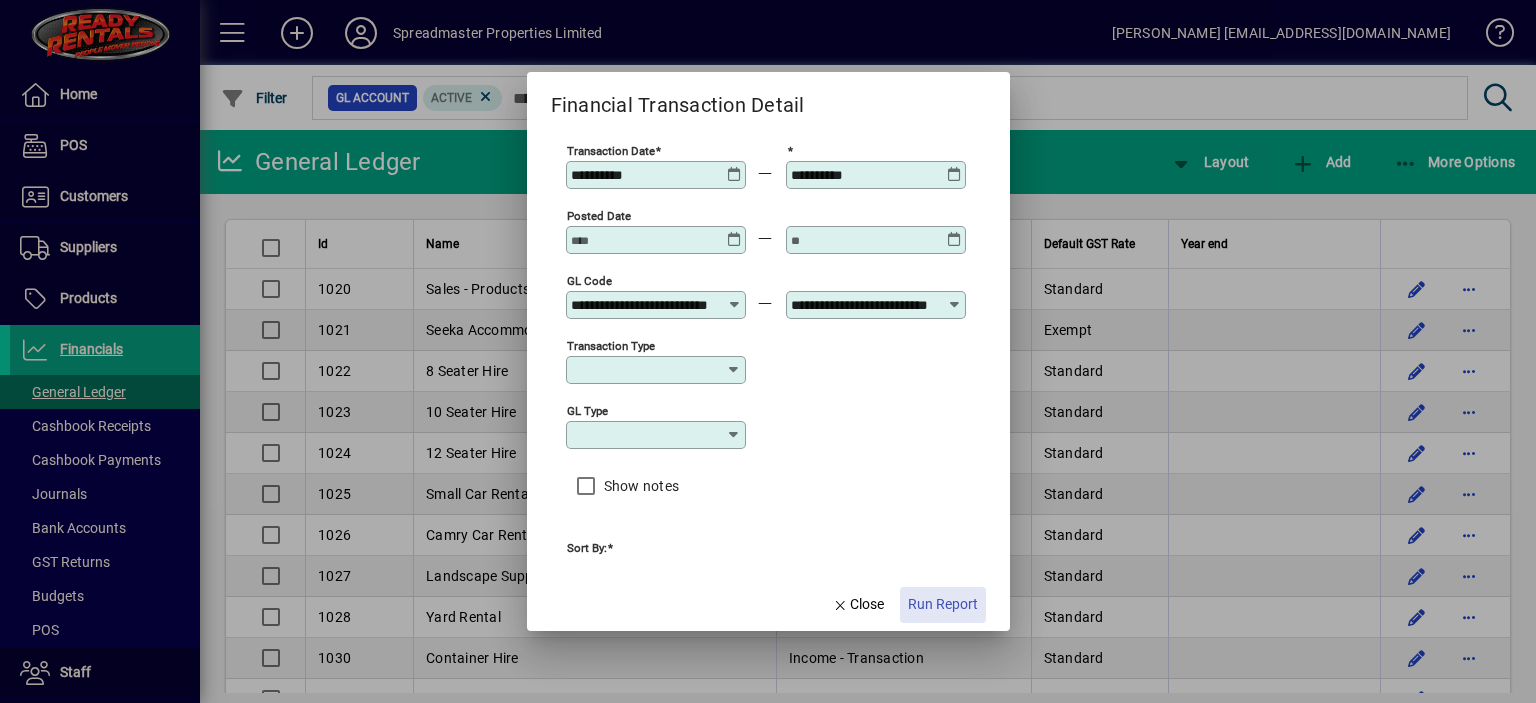 click on "Run Report" 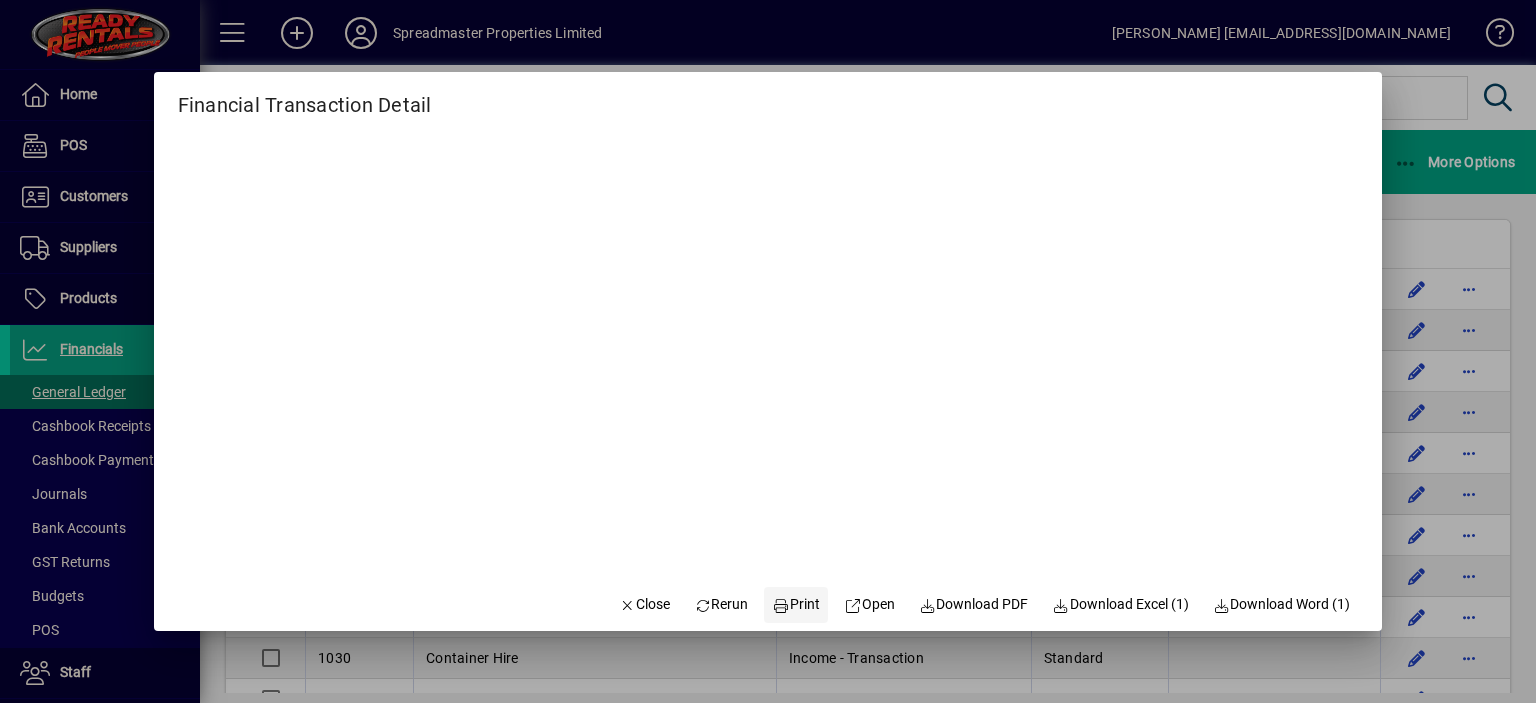 click on "Print" 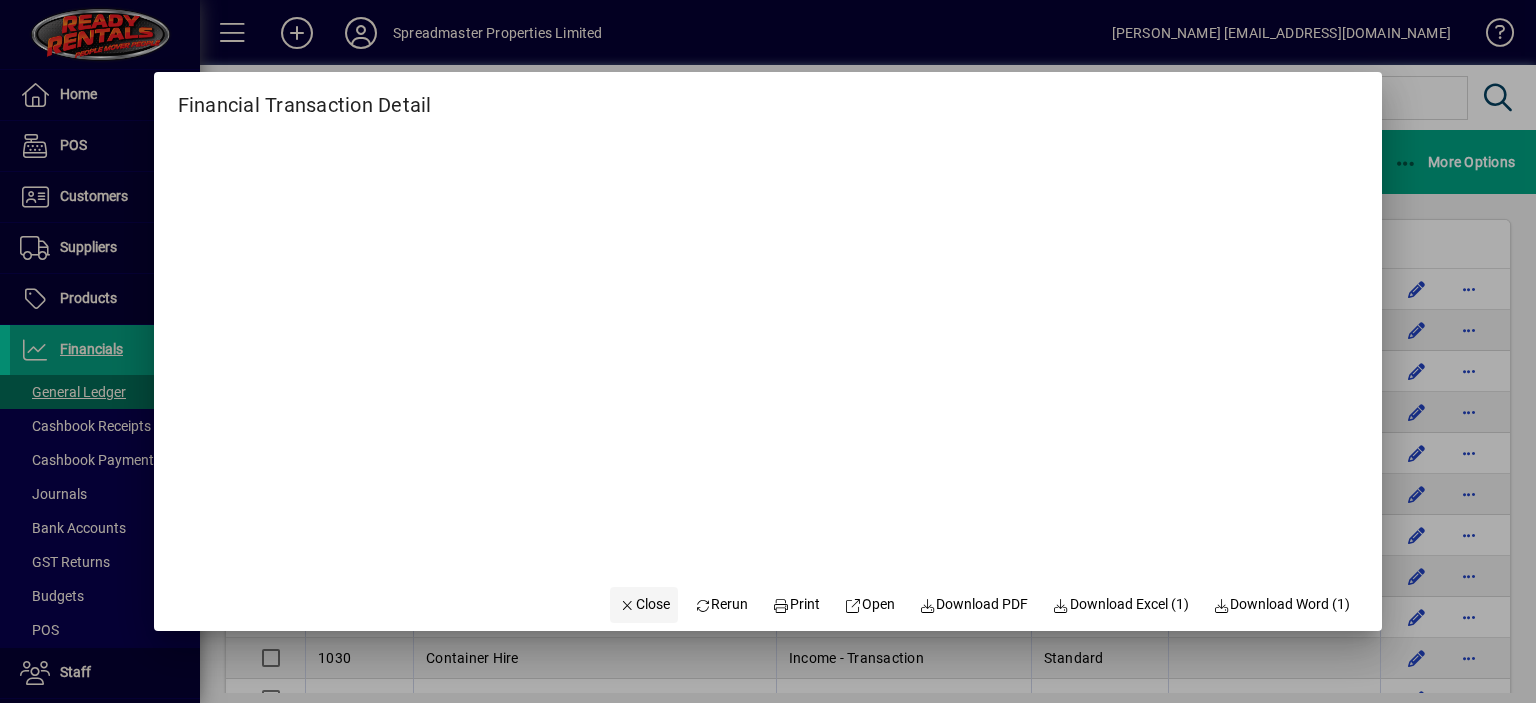 click on "Close" 